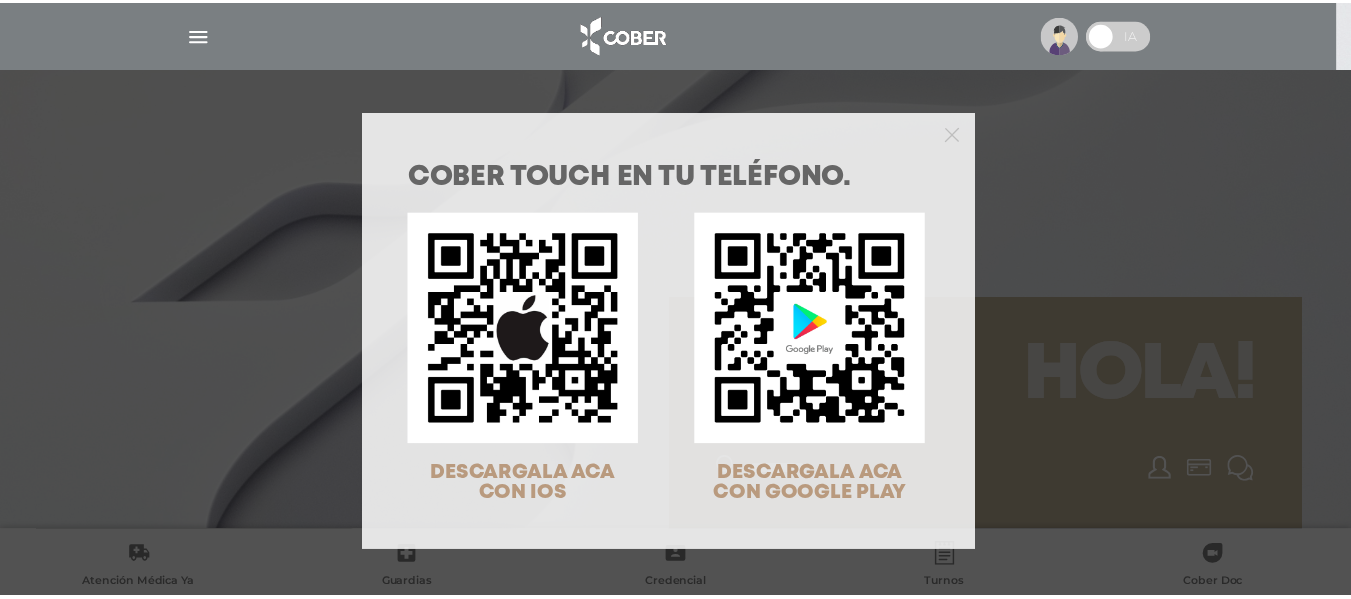 scroll, scrollTop: 0, scrollLeft: 0, axis: both 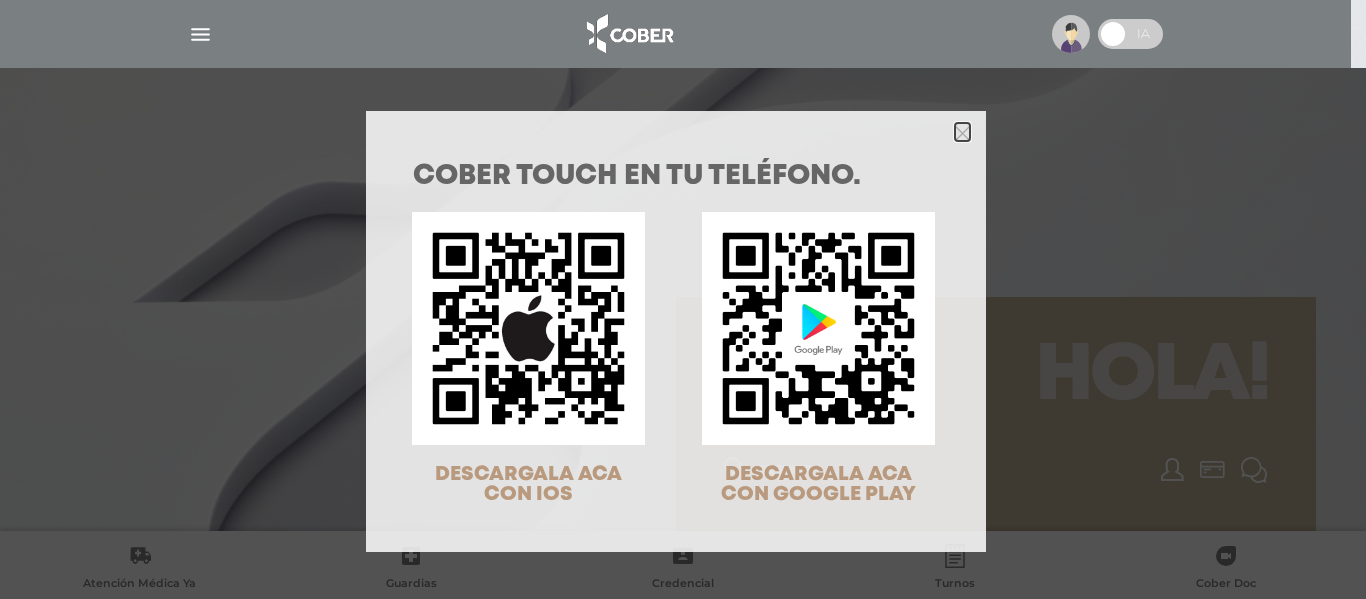 click 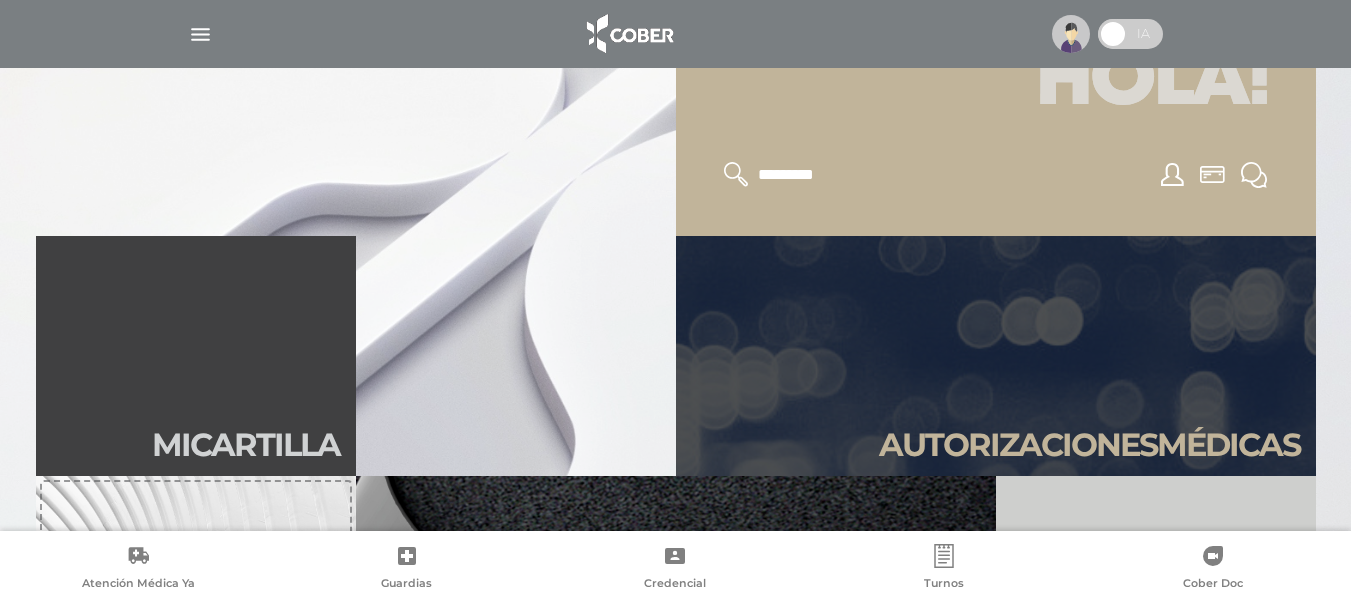scroll, scrollTop: 297, scrollLeft: 0, axis: vertical 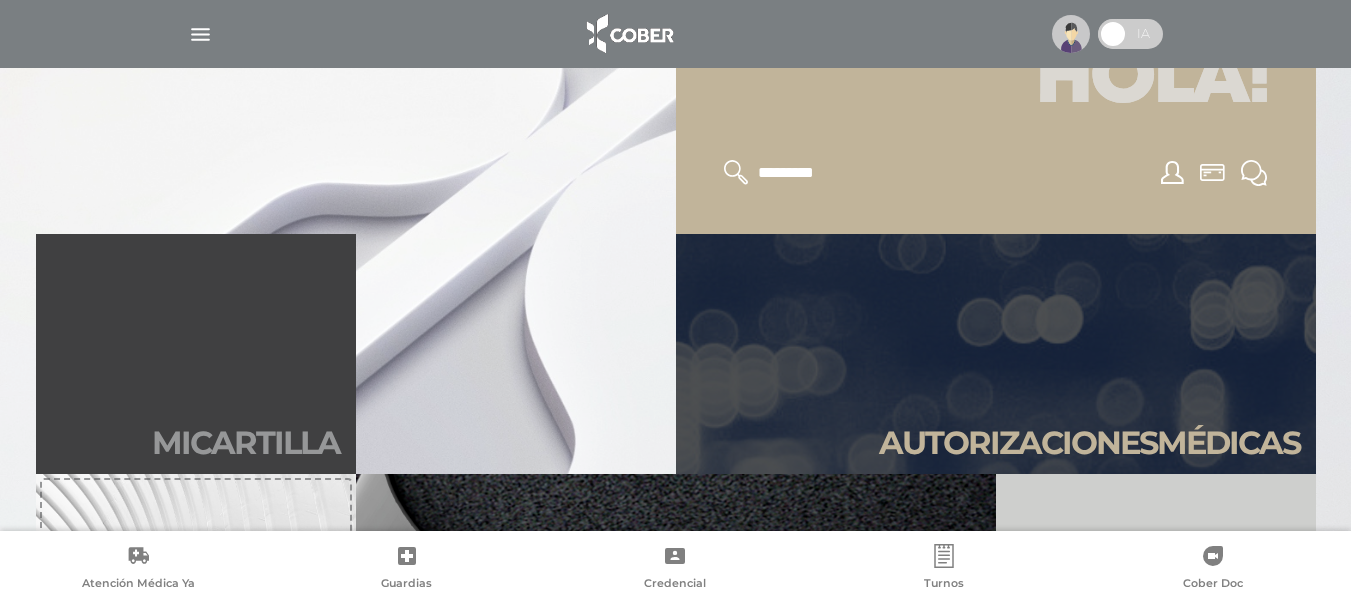 click on "Mi  car tilla" at bounding box center [196, 354] 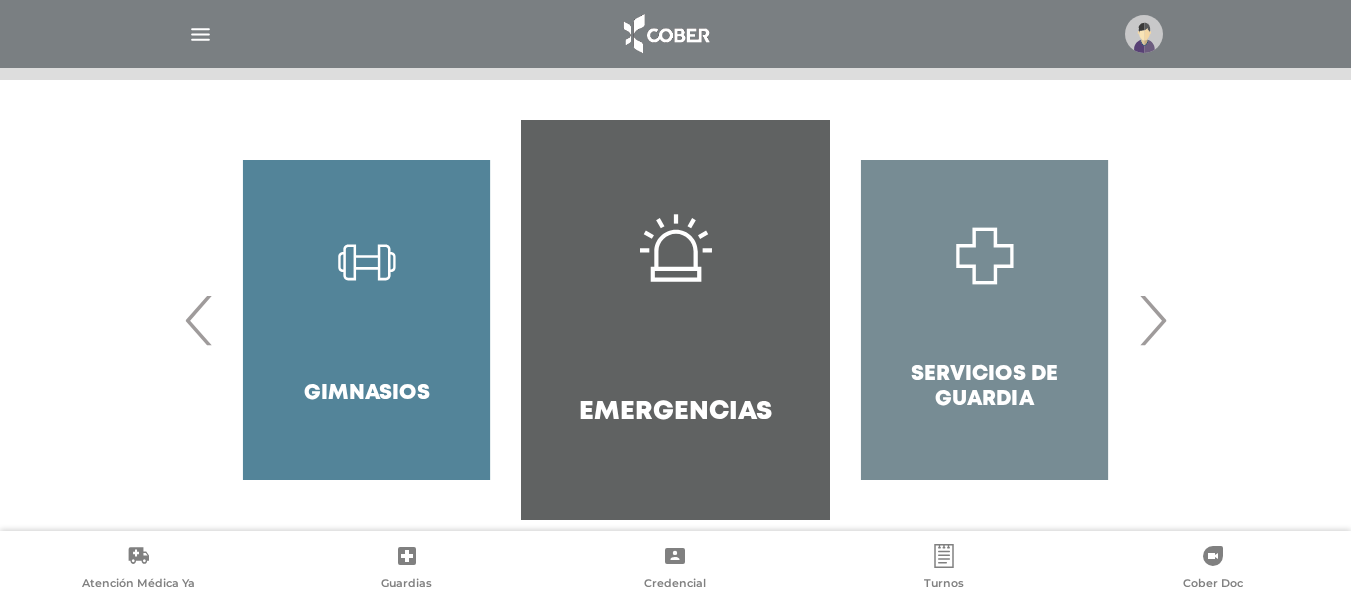 scroll, scrollTop: 428, scrollLeft: 0, axis: vertical 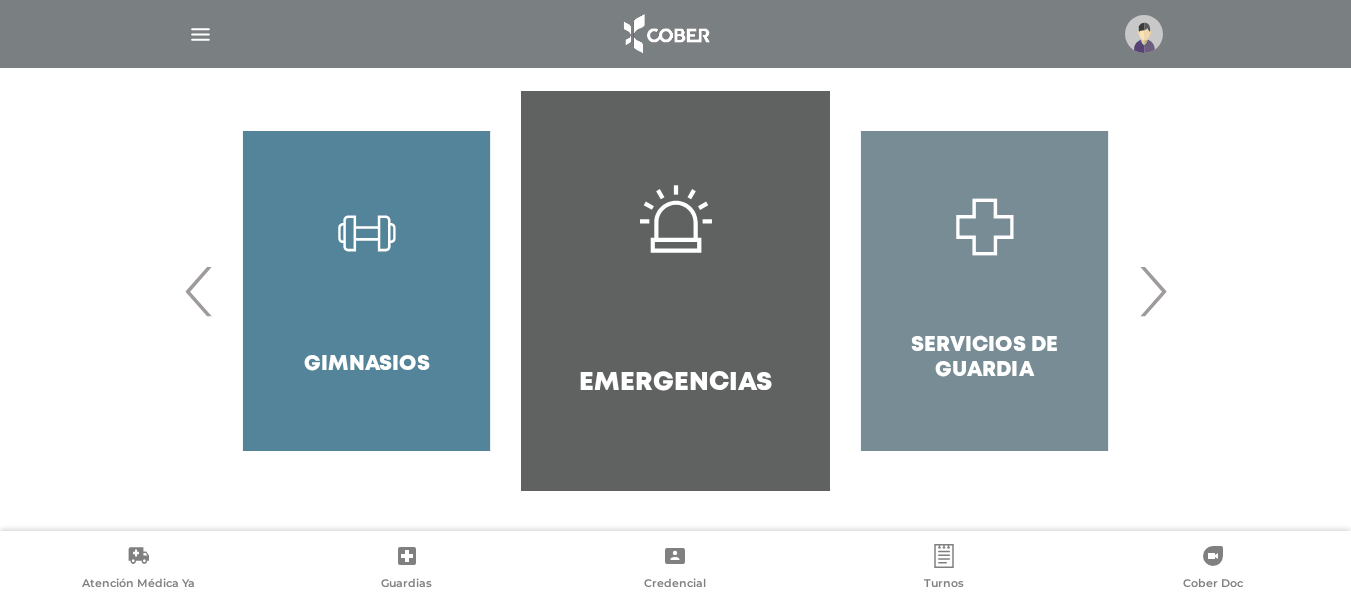 click on "›" at bounding box center (1152, 291) 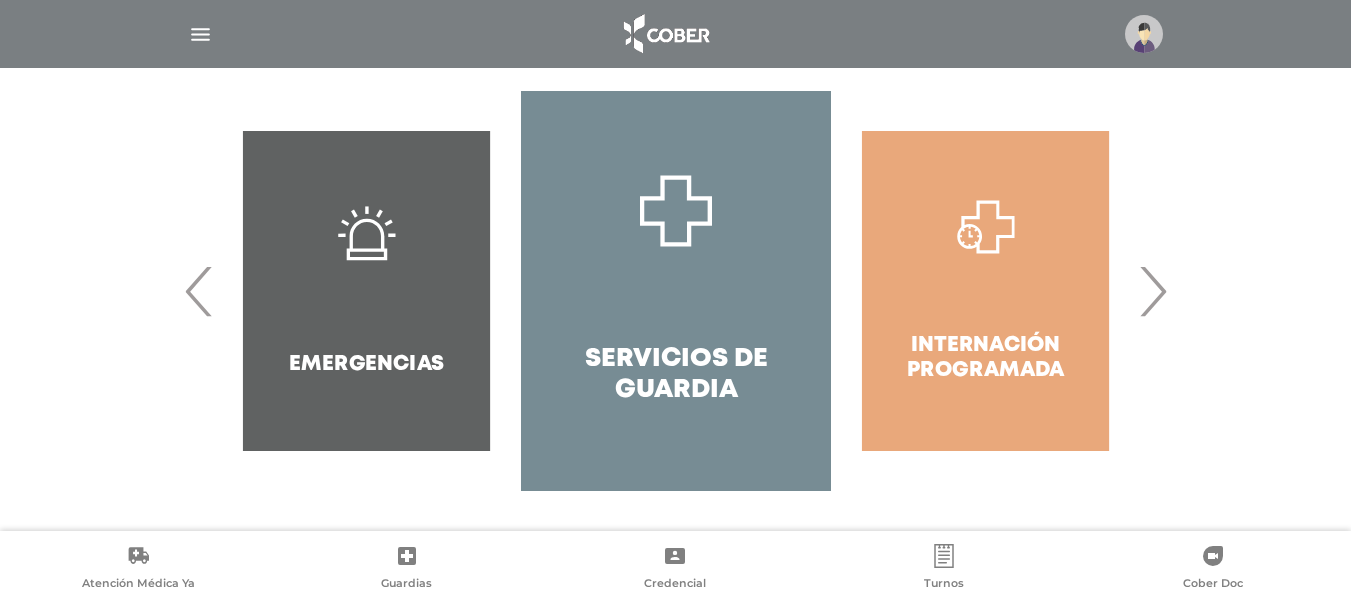 click on "›" at bounding box center [1152, 291] 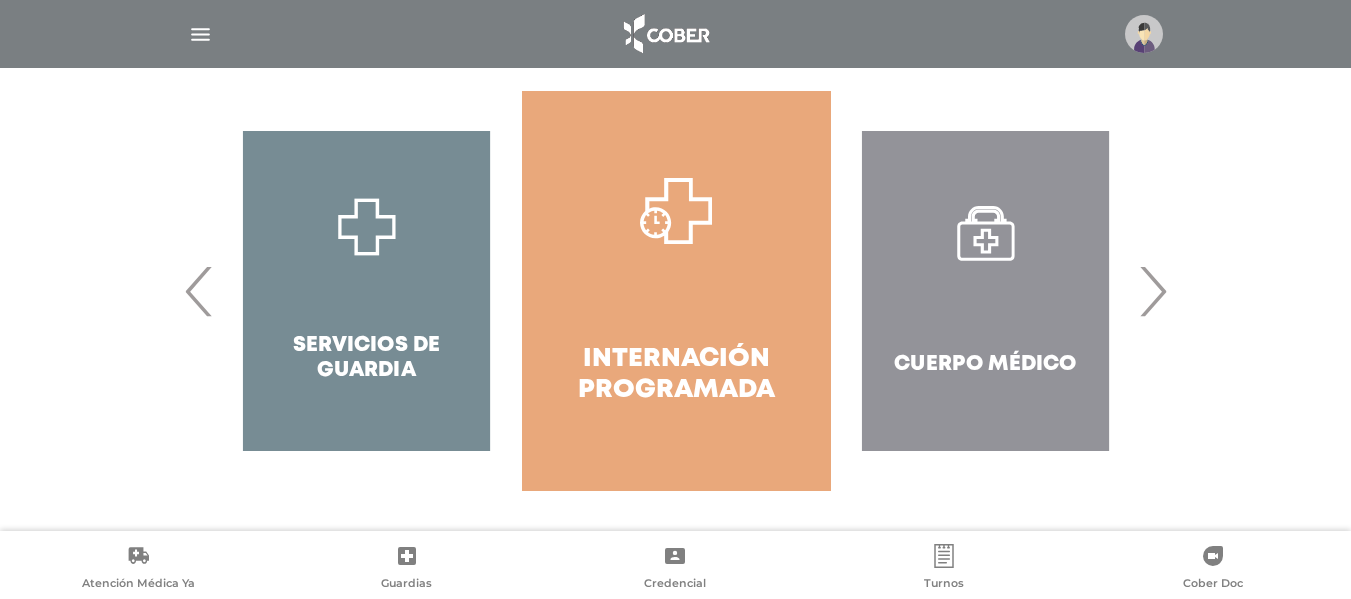 click on "›" at bounding box center [1152, 291] 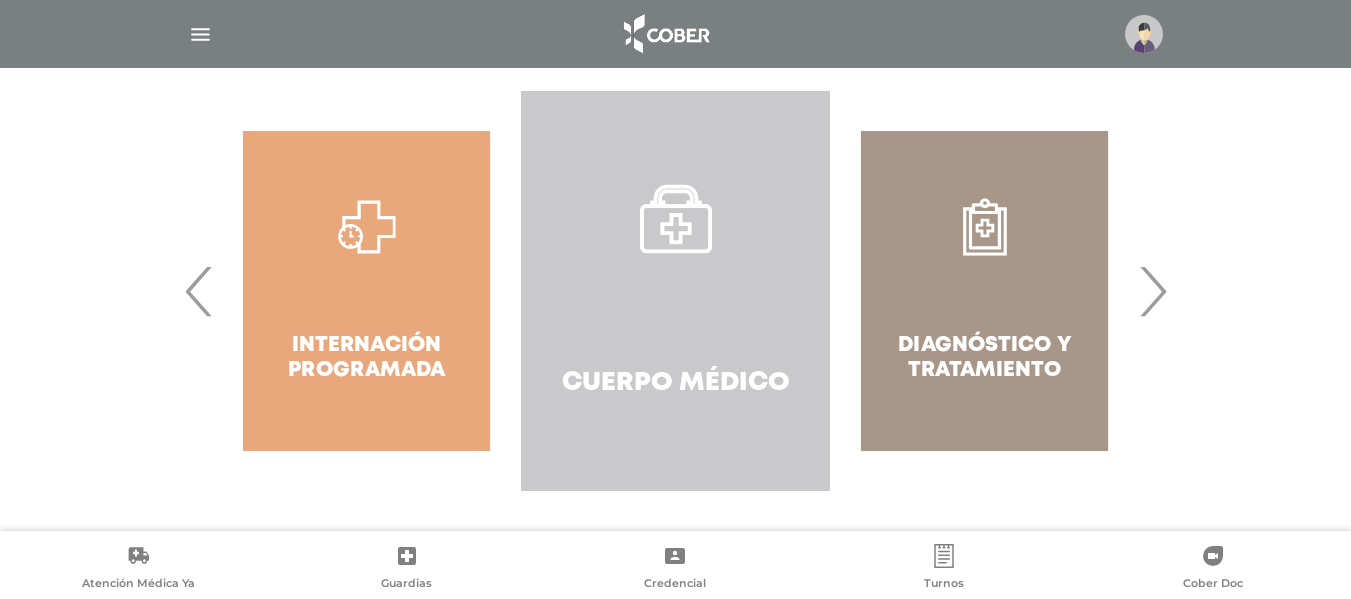 click on "Cuerpo Médico" at bounding box center [675, 291] 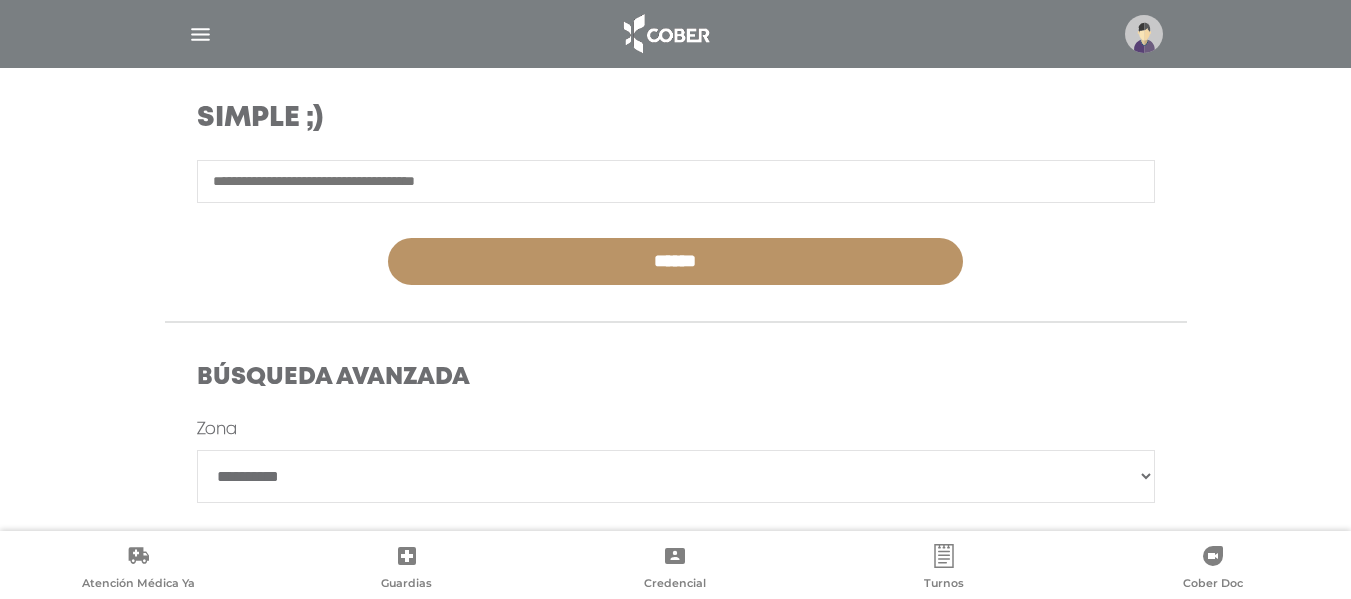scroll, scrollTop: 342, scrollLeft: 0, axis: vertical 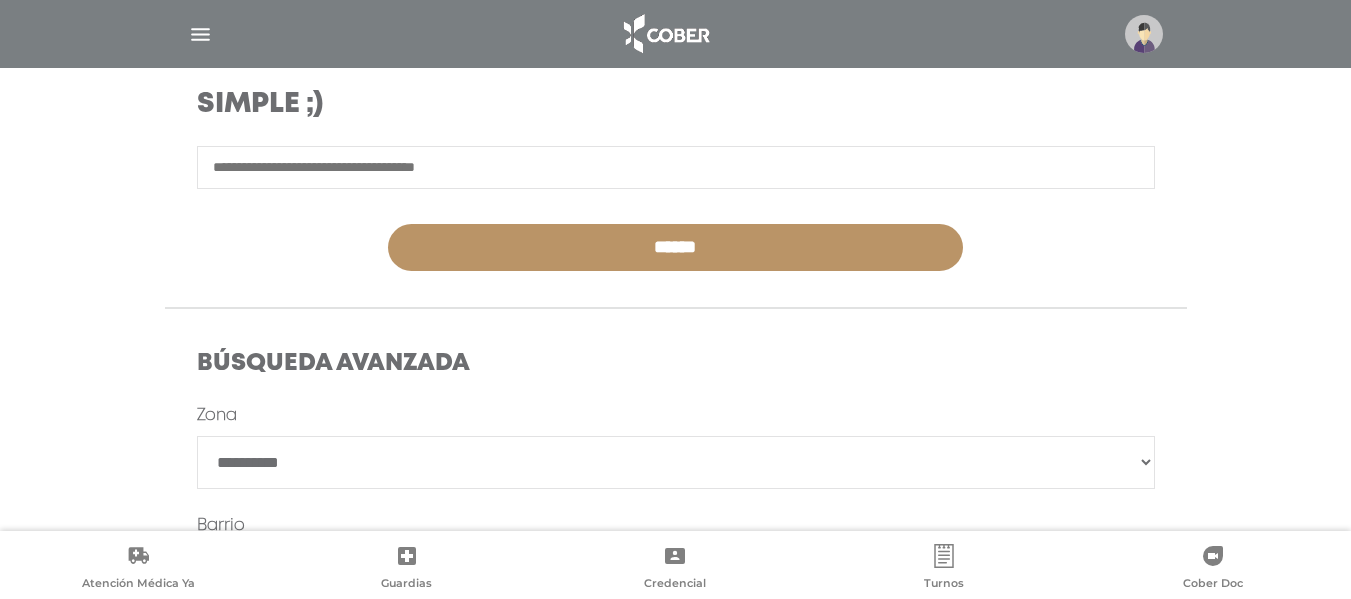 click on "******" at bounding box center [676, 218] 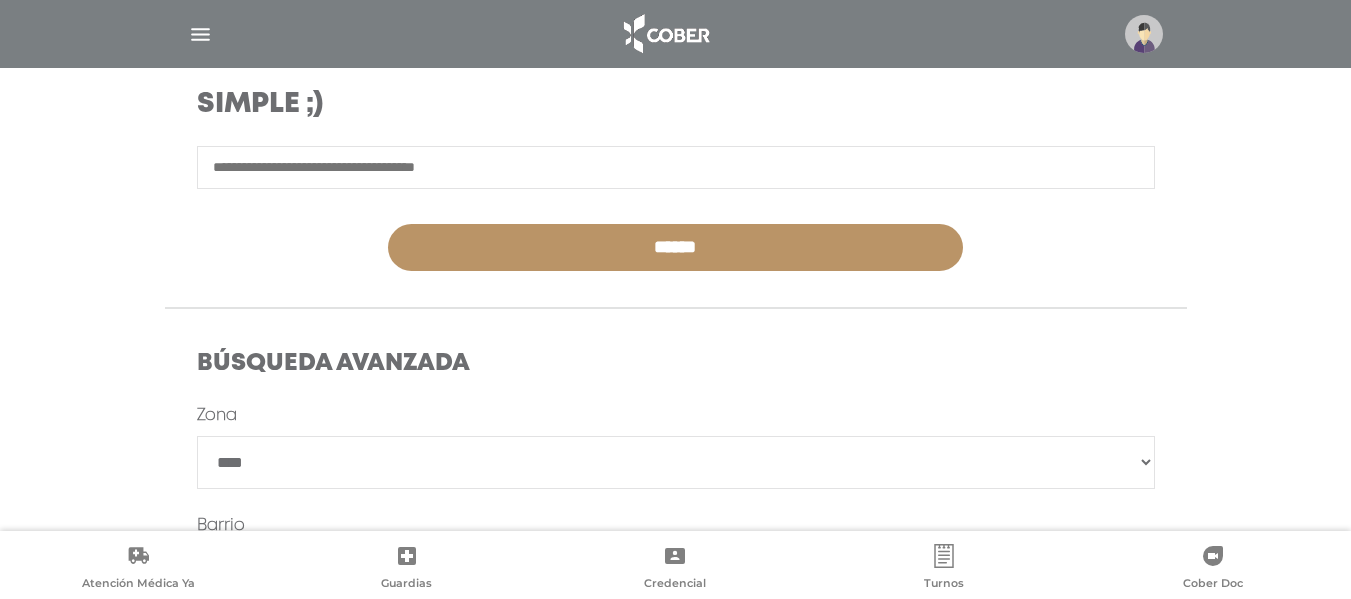 click on "**********" at bounding box center (676, 462) 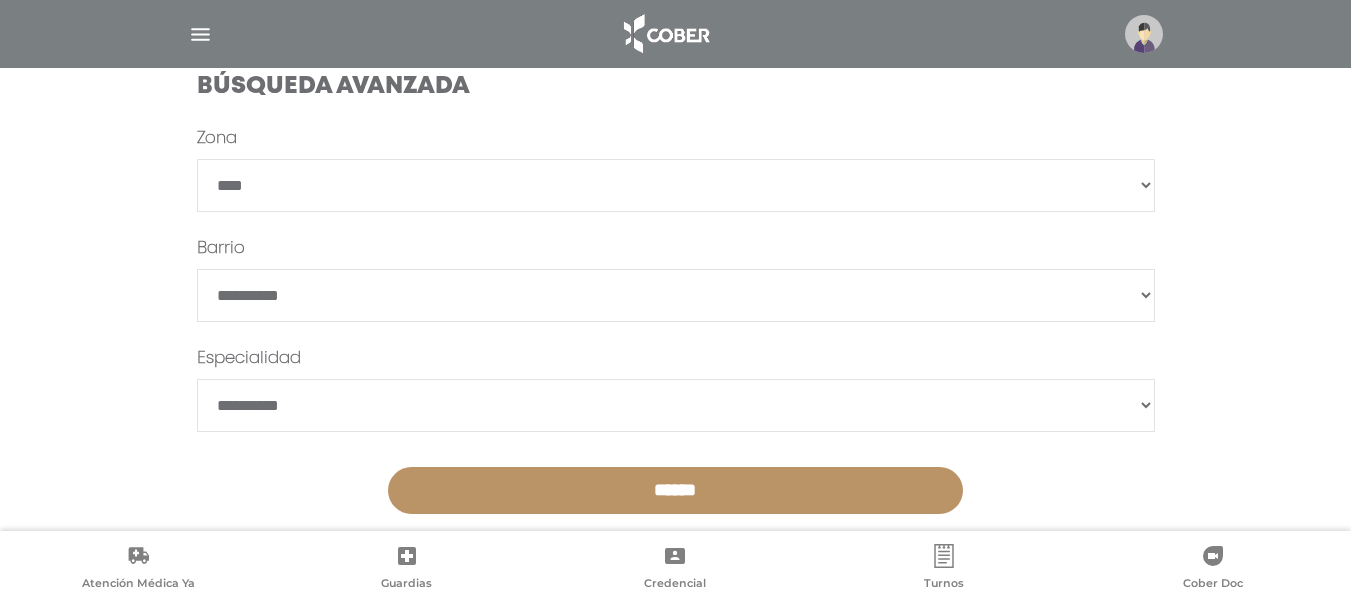 scroll, scrollTop: 620, scrollLeft: 0, axis: vertical 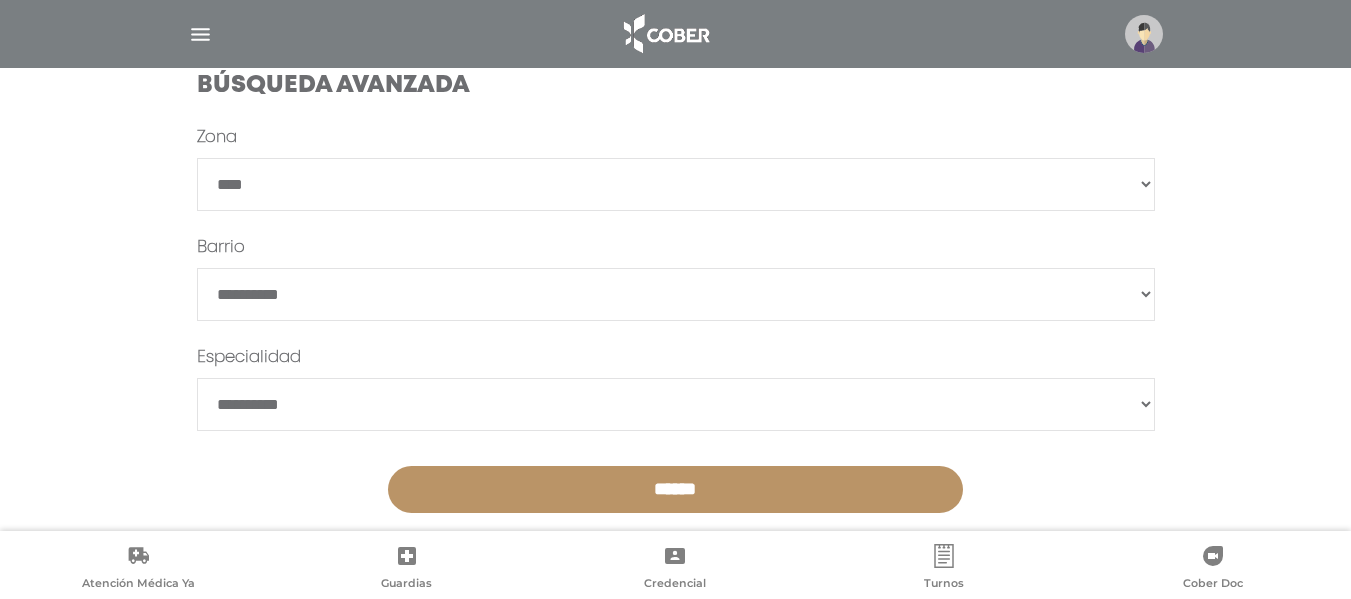 click on "**********" at bounding box center [676, 404] 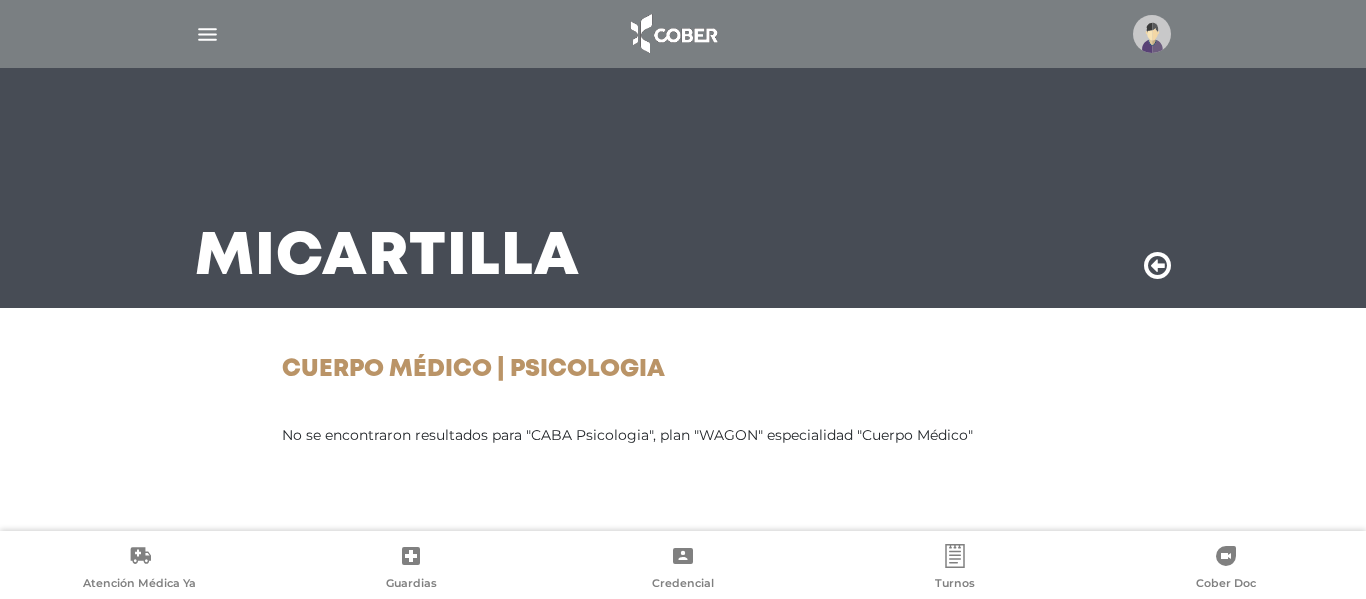scroll, scrollTop: 0, scrollLeft: 0, axis: both 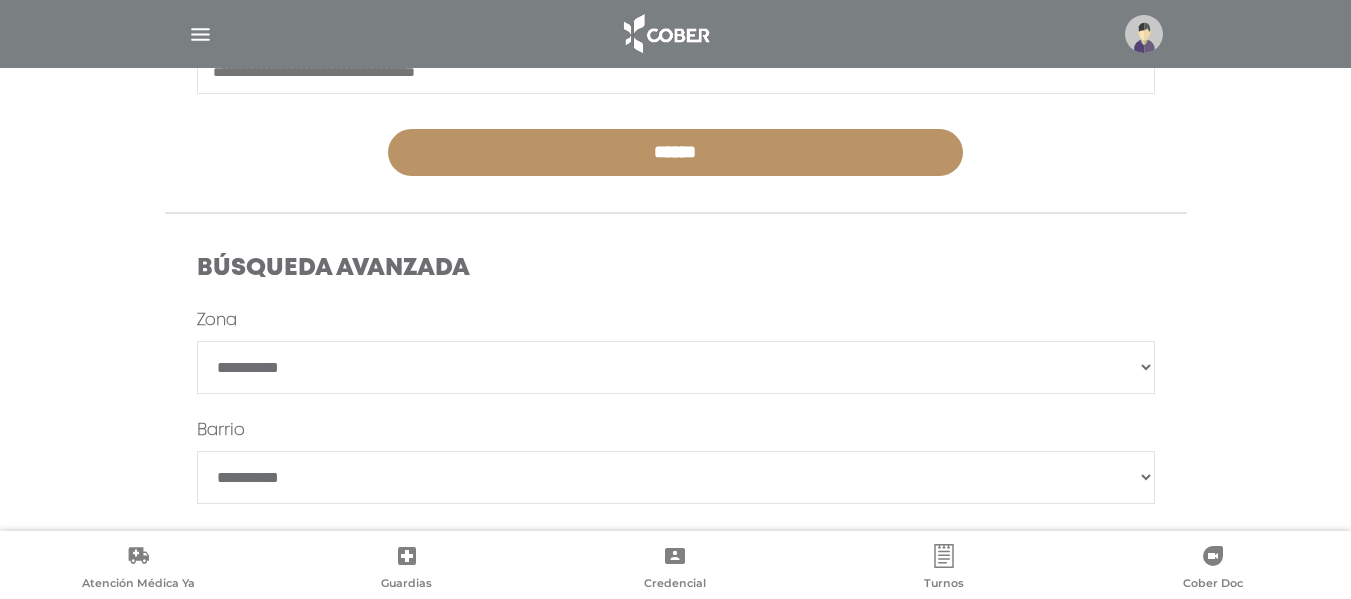 click on "**********" at bounding box center (676, 367) 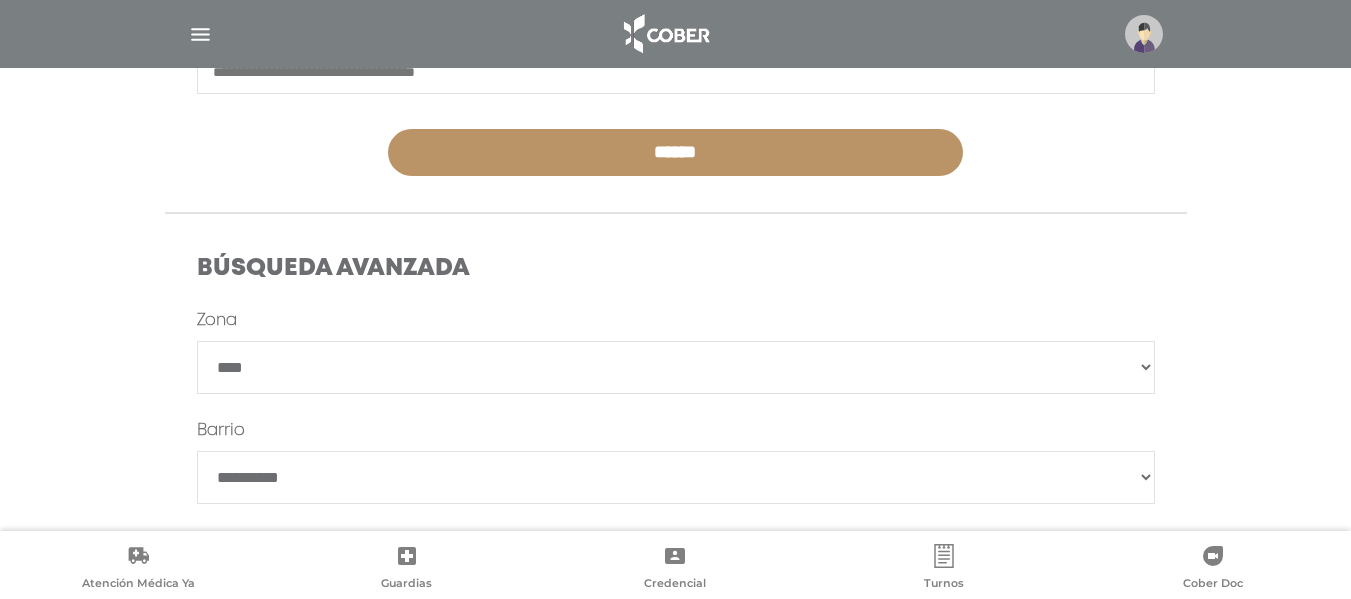 click on "**********" at bounding box center (676, 367) 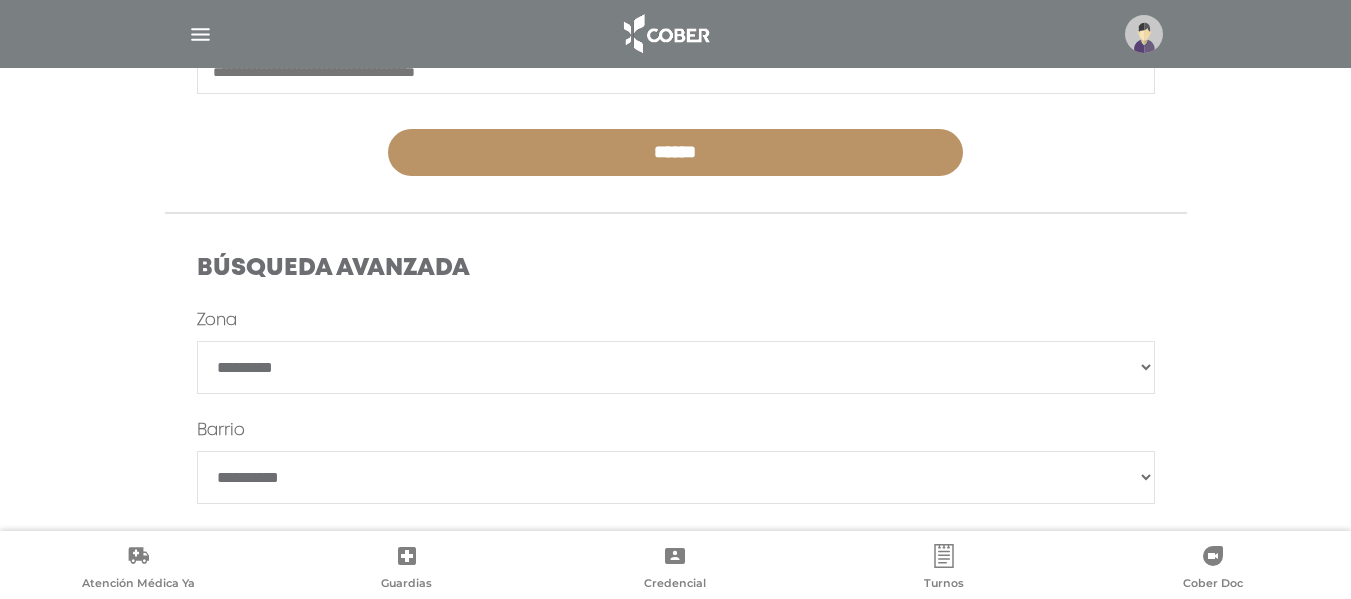 click on "**********" at bounding box center (676, 367) 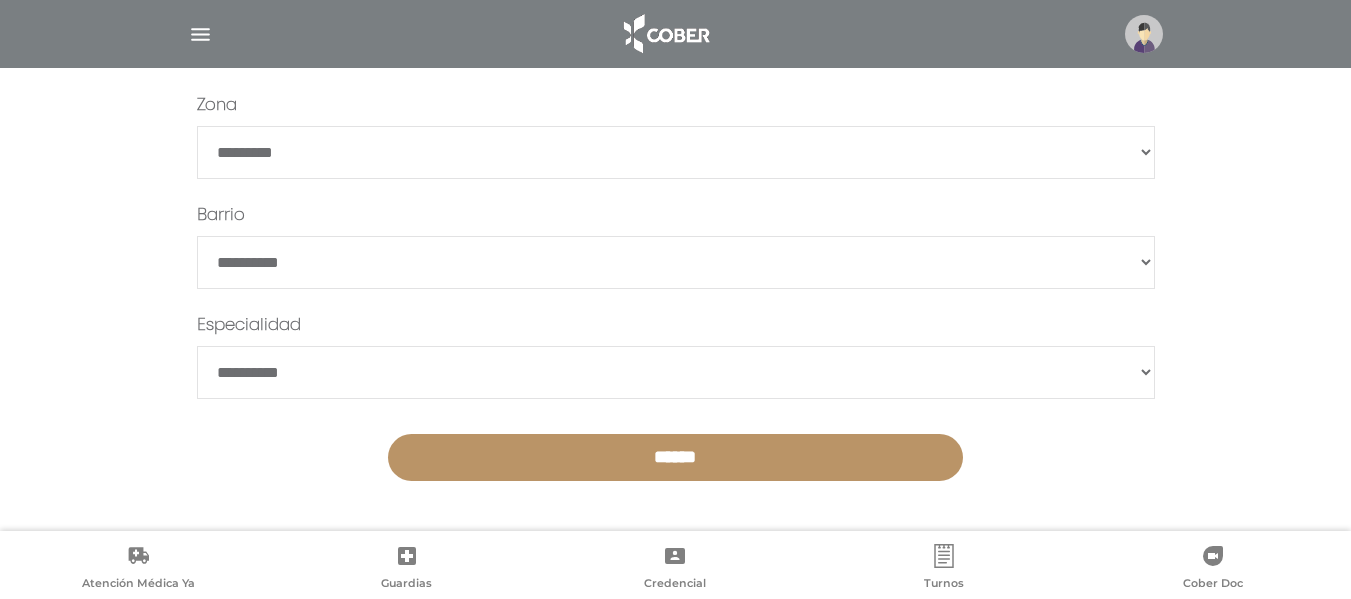 click on "**********" at bounding box center [676, 304] 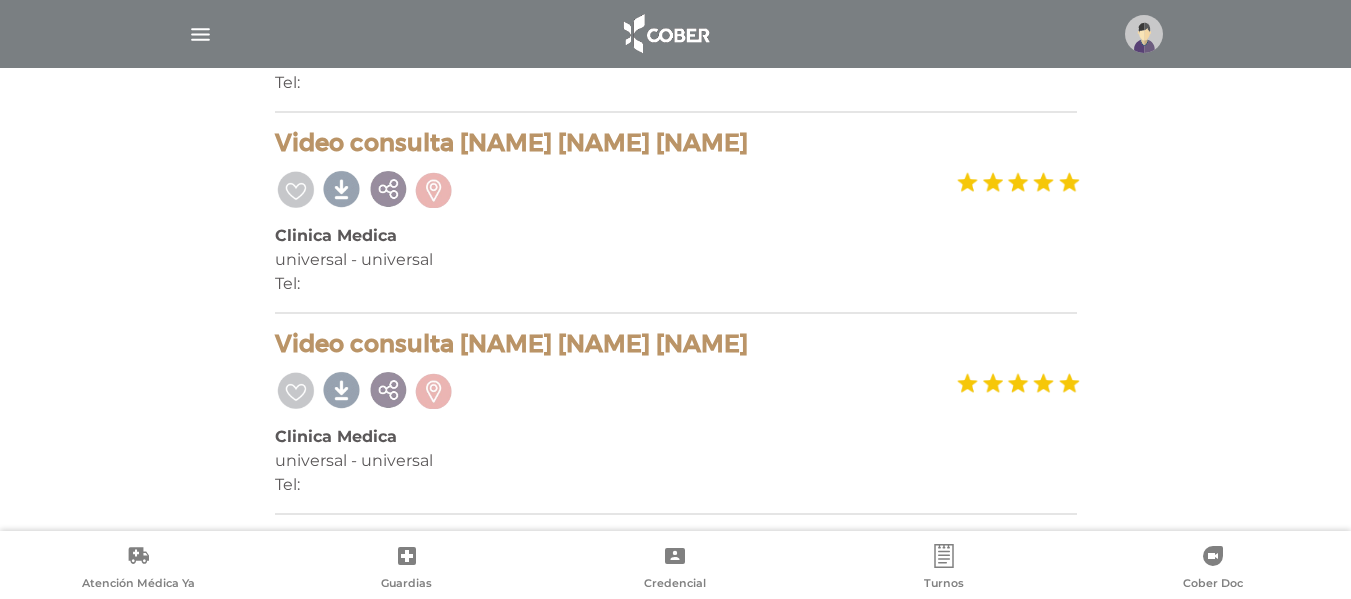 scroll, scrollTop: 0, scrollLeft: 0, axis: both 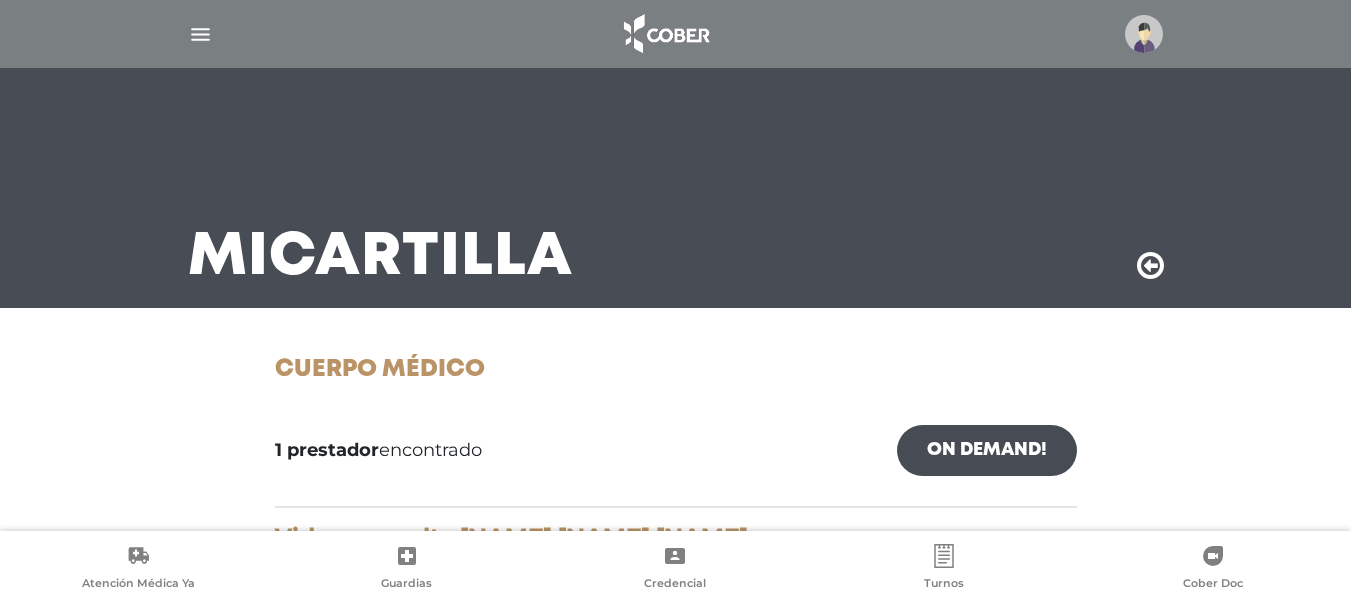 click at bounding box center (1150, 266) 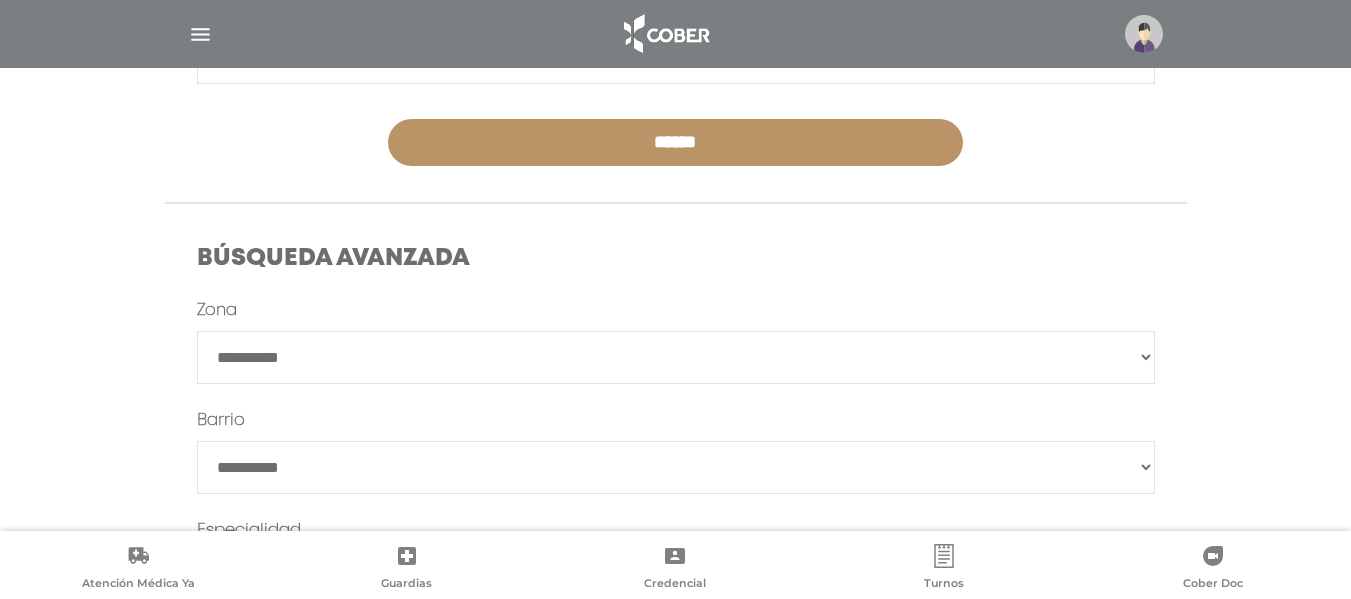 scroll, scrollTop: 448, scrollLeft: 0, axis: vertical 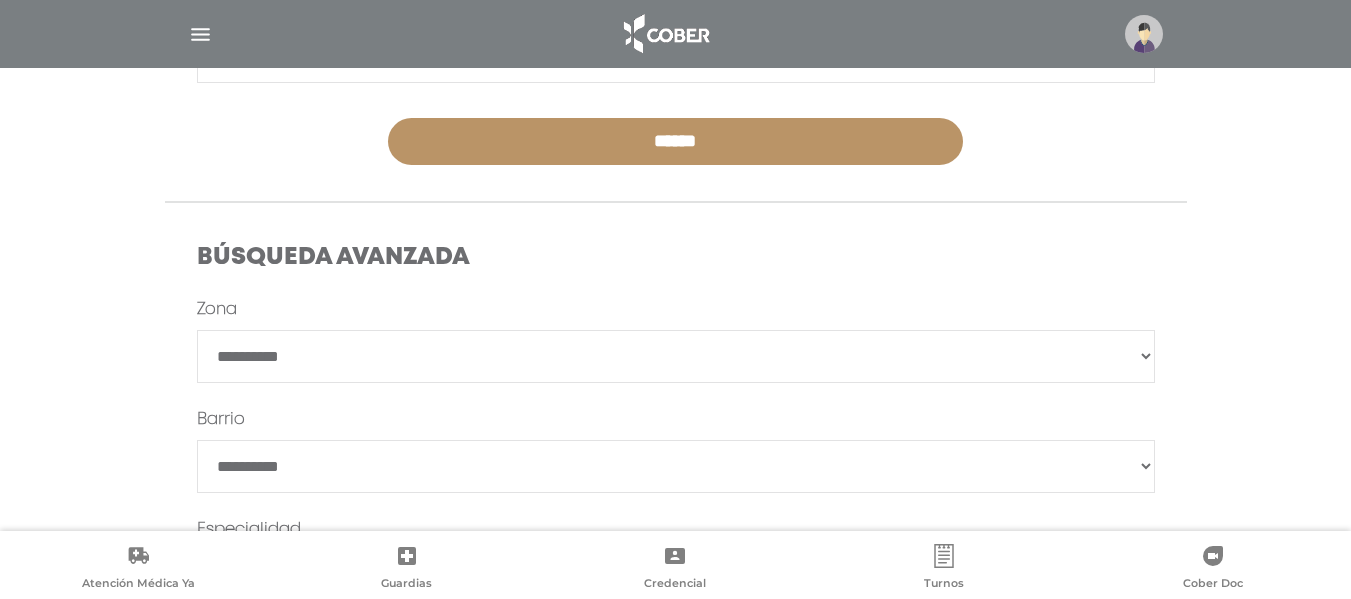 click on "**********" at bounding box center (676, 356) 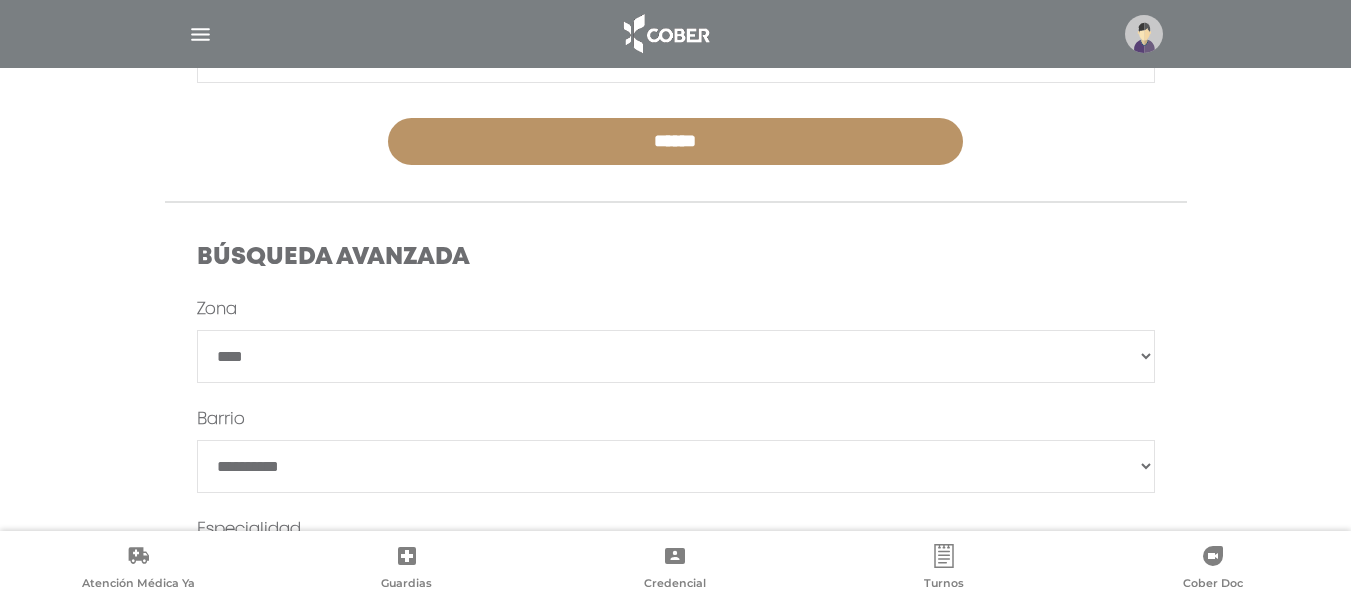 click on "**********" at bounding box center [676, 356] 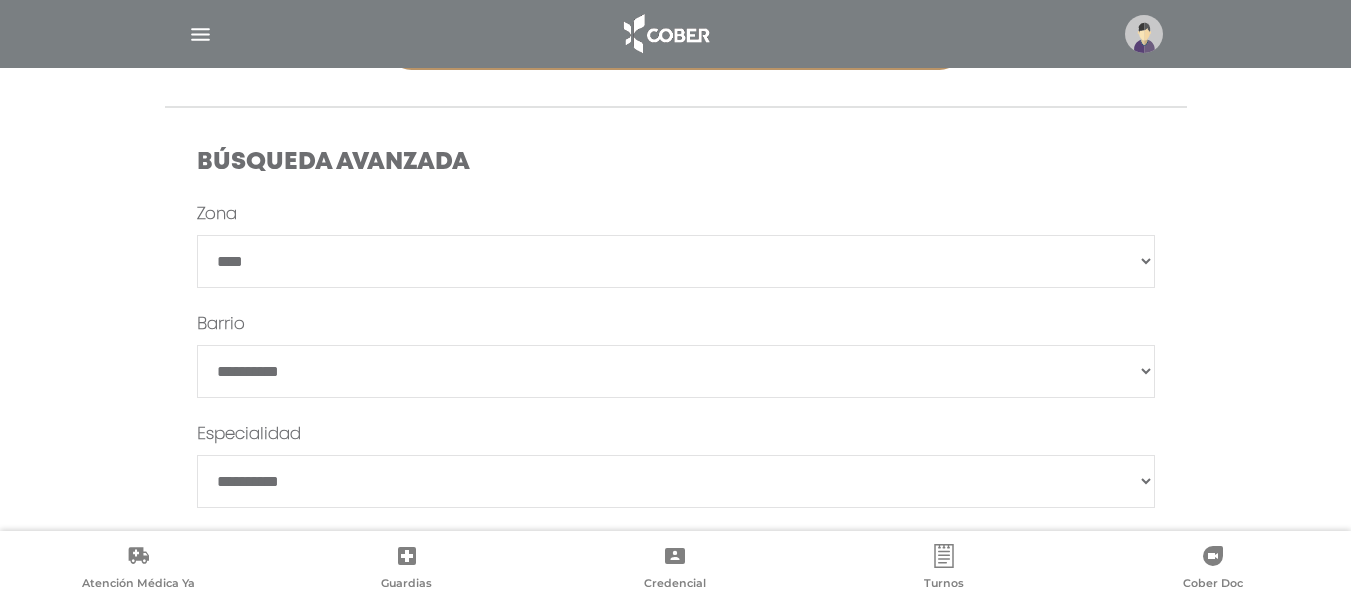 click on "**********" at bounding box center (676, 396) 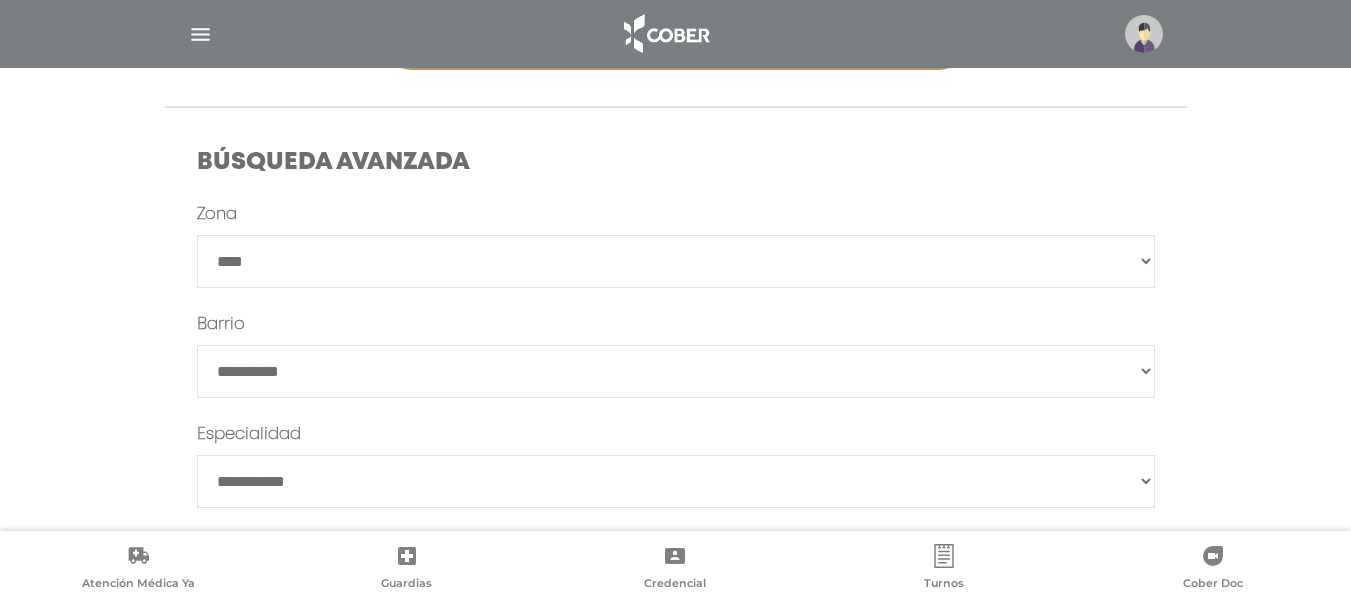 click on "**********" at bounding box center [676, 481] 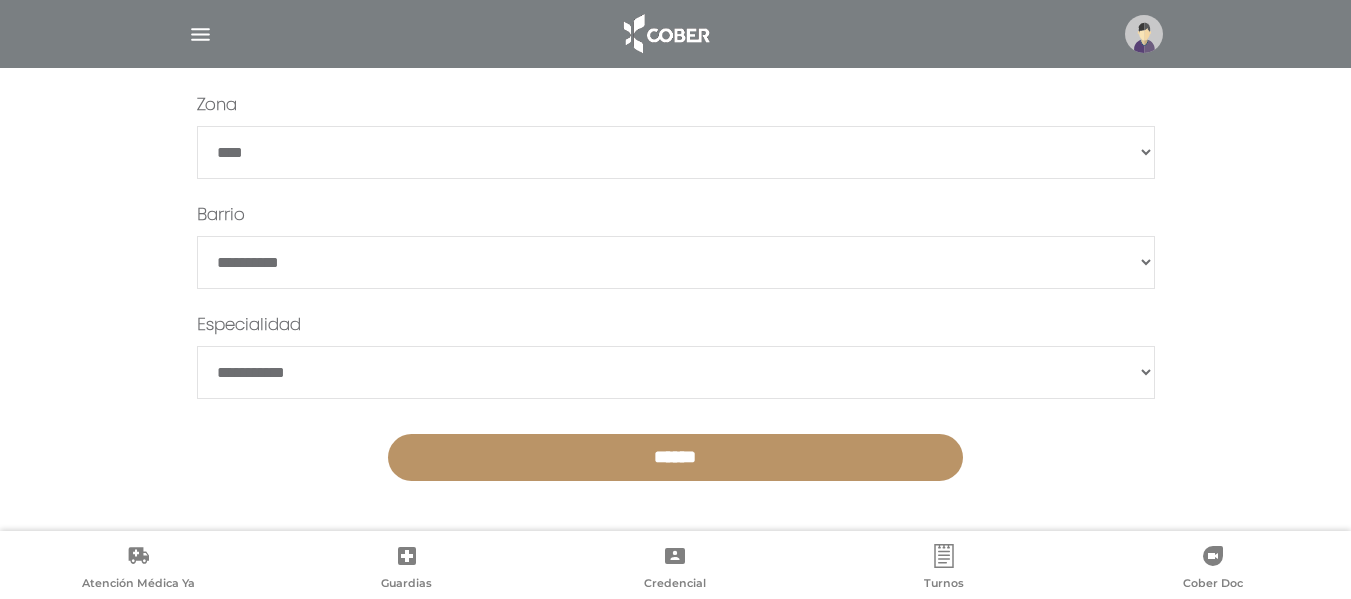 click on "******" at bounding box center [675, 457] 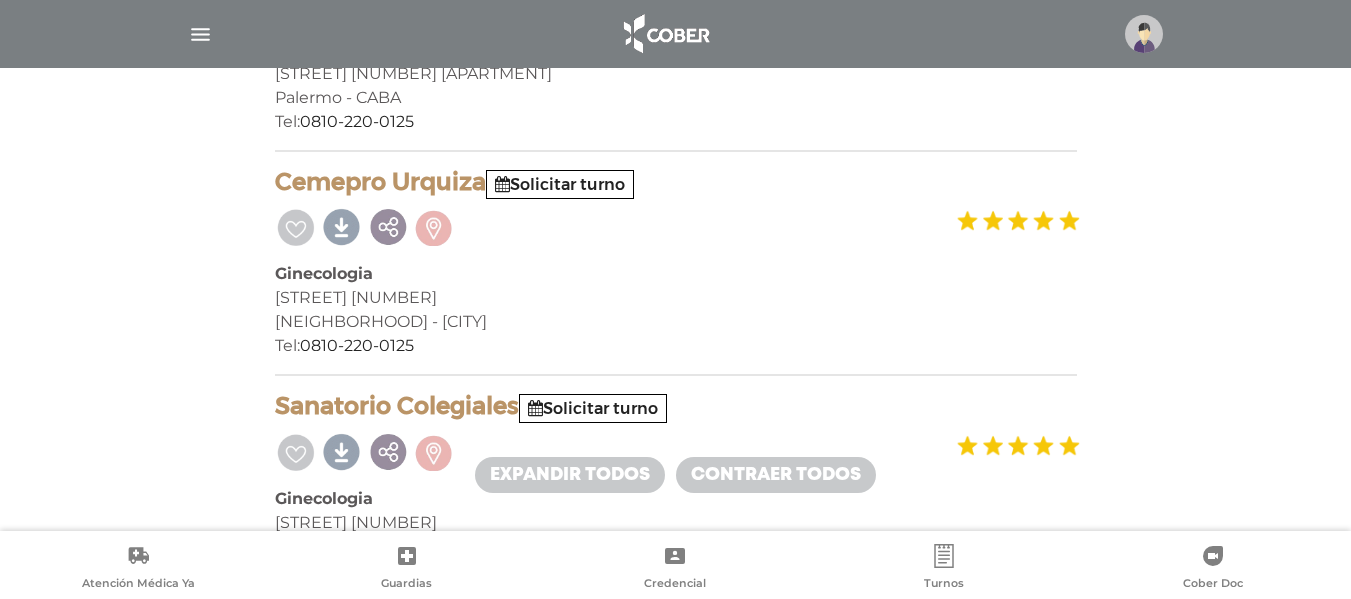 scroll, scrollTop: 575, scrollLeft: 0, axis: vertical 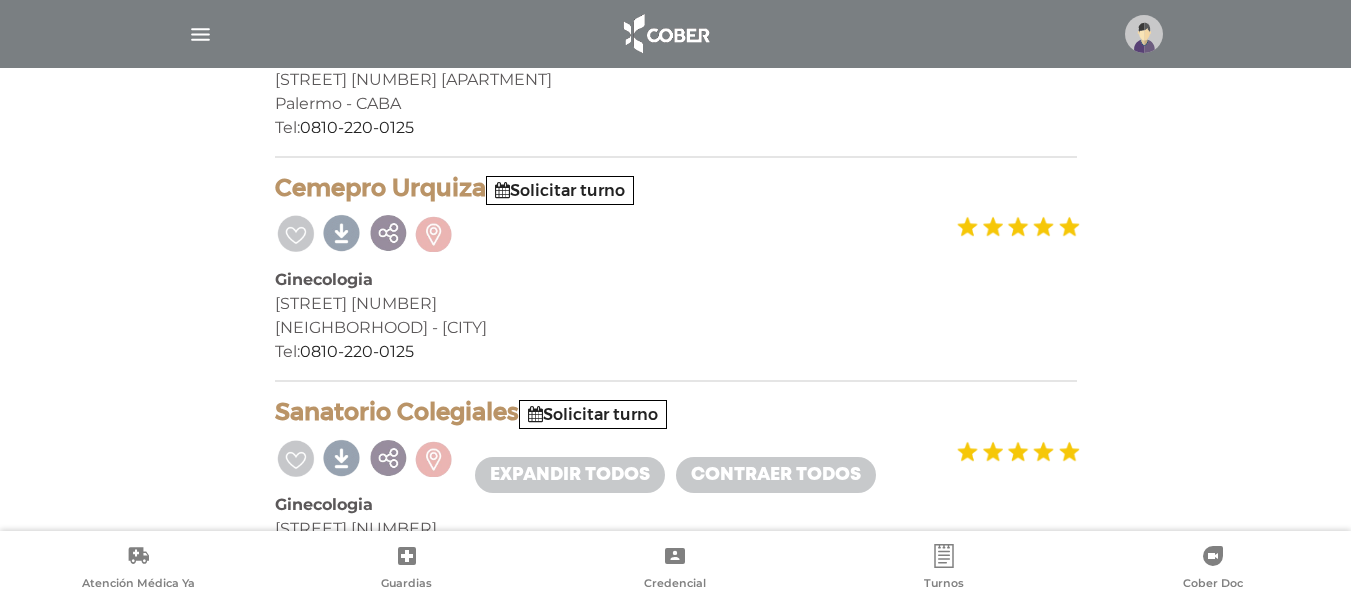 click on "Cemepro Urquiza																																						  Solicitar turno" at bounding box center (676, 188) 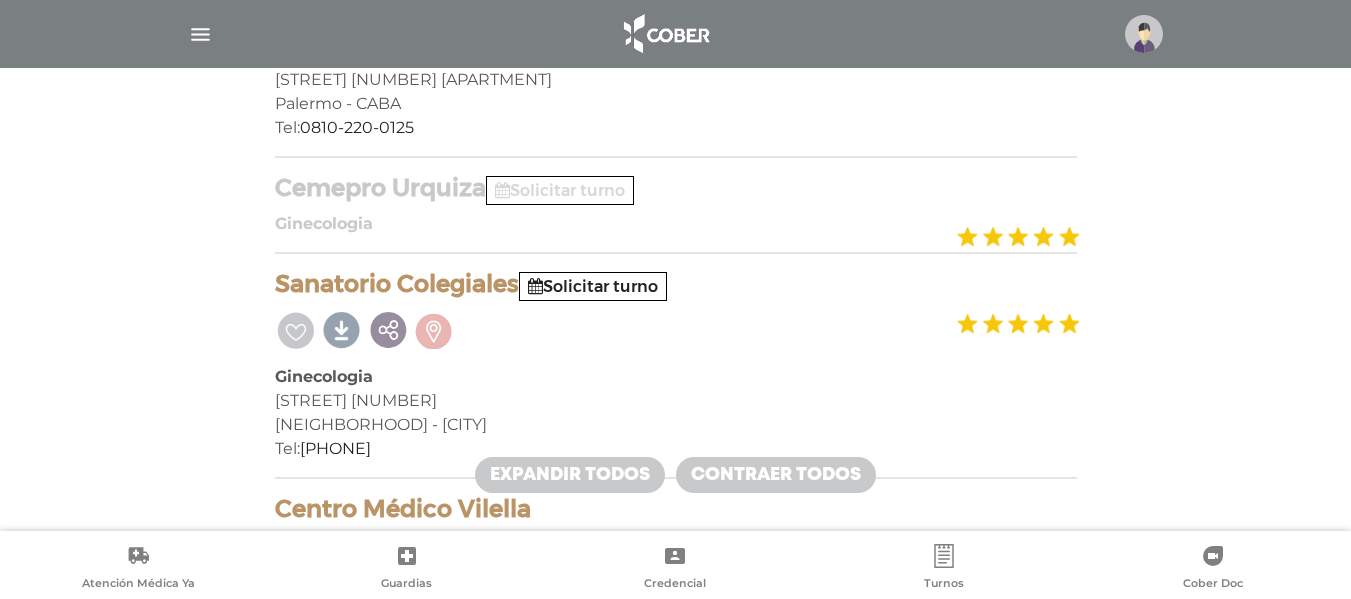 click on "Solicitar turno" at bounding box center [560, 190] 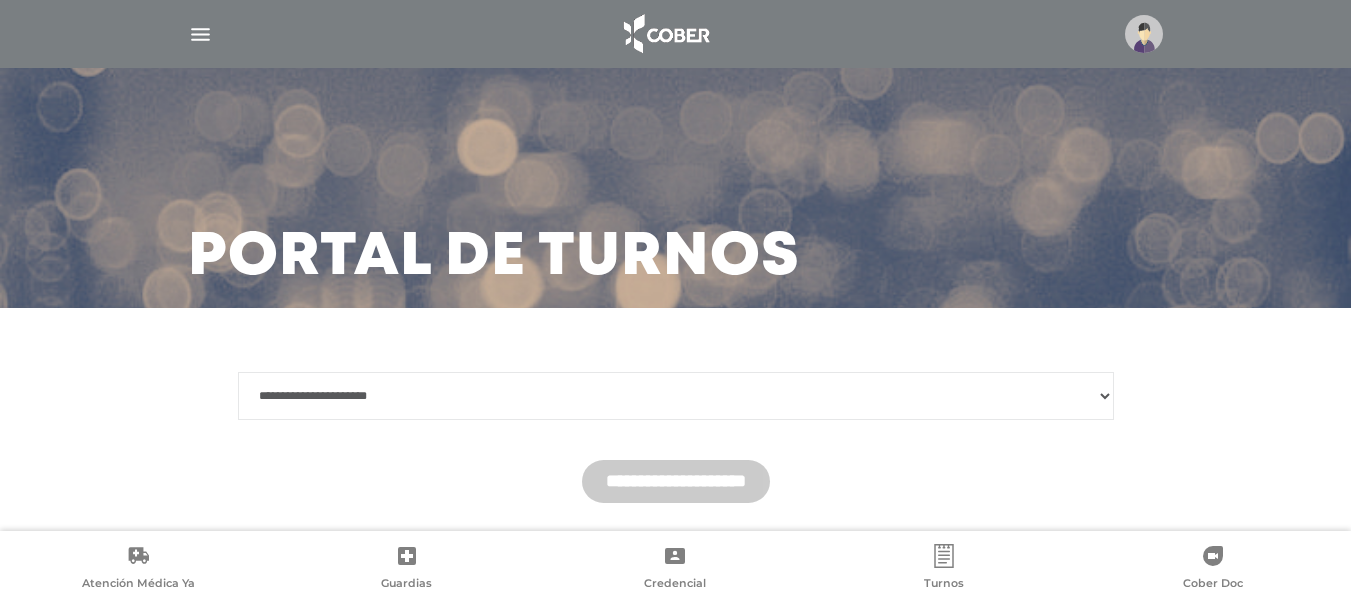 scroll, scrollTop: 60, scrollLeft: 0, axis: vertical 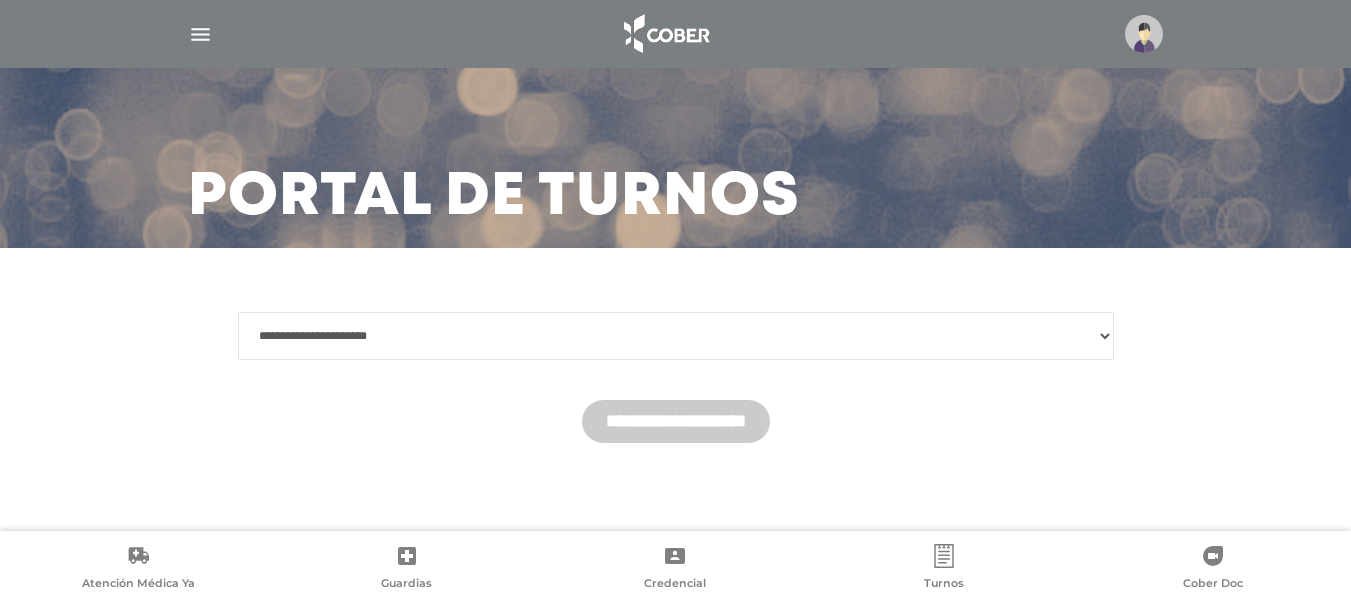click on "**********" at bounding box center [676, 336] 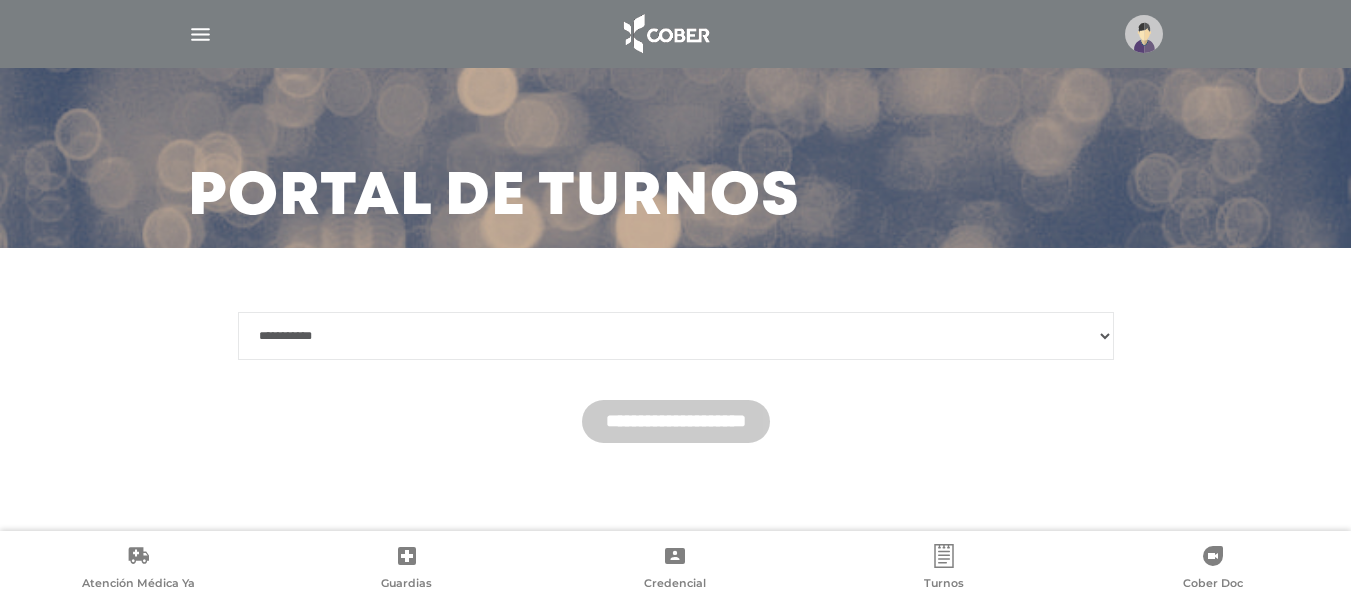 click on "**********" at bounding box center [676, 336] 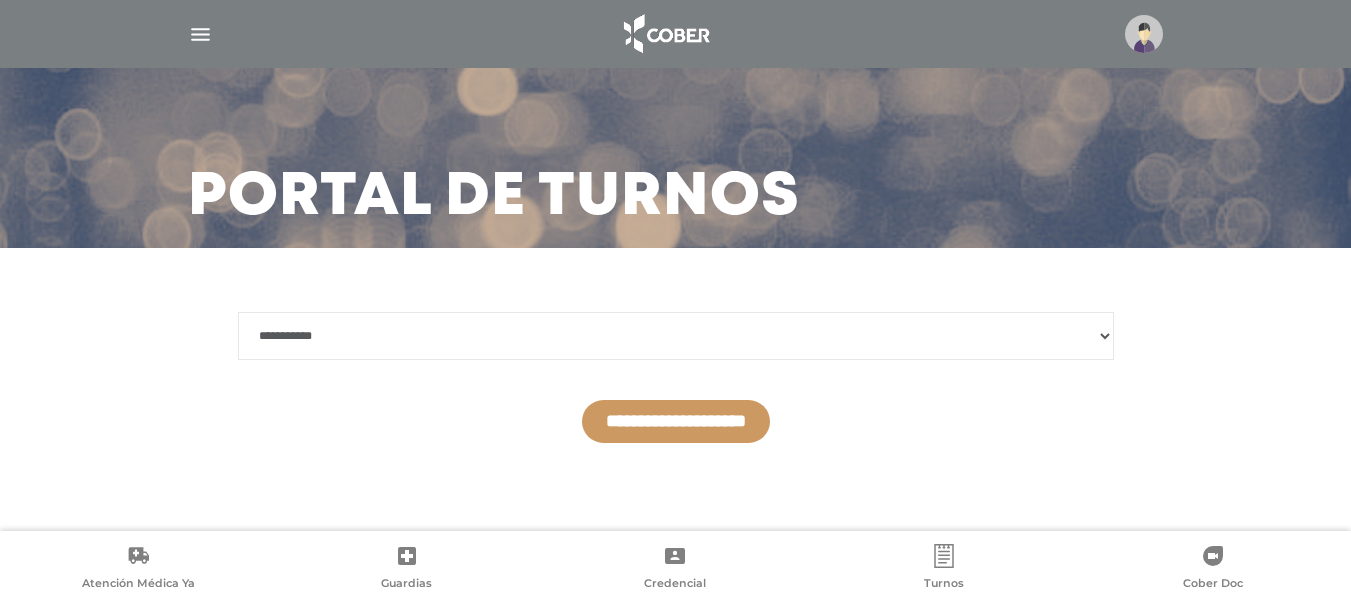 click on "**********" at bounding box center (676, 421) 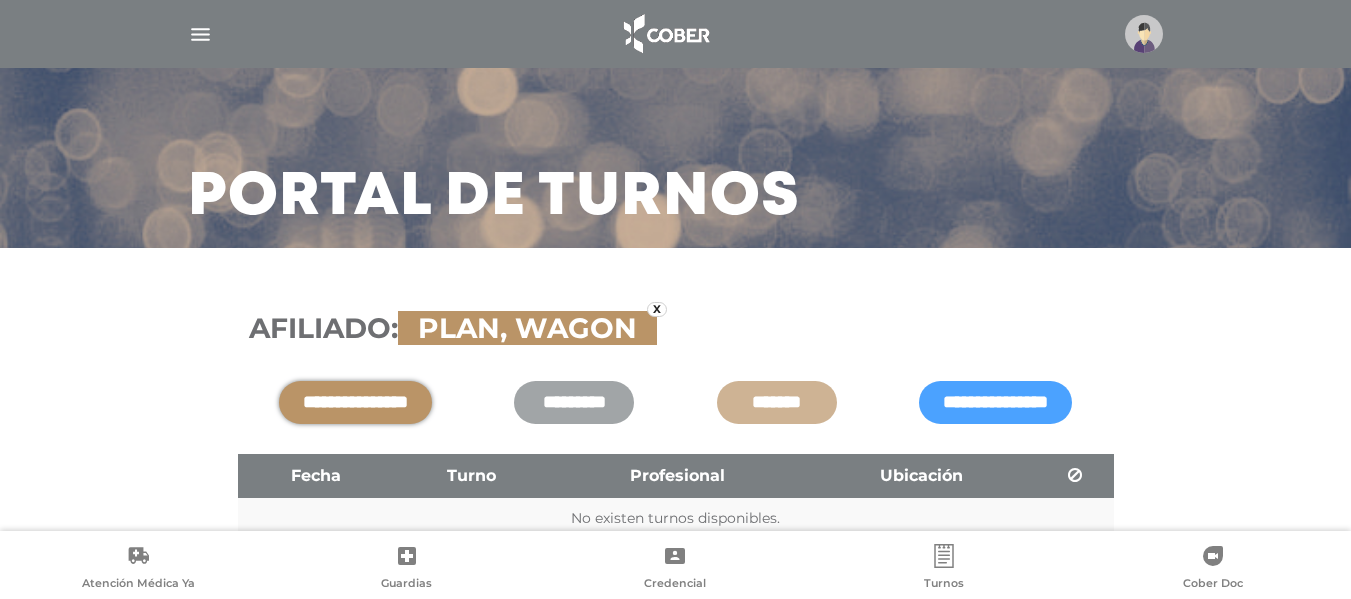scroll, scrollTop: 157, scrollLeft: 0, axis: vertical 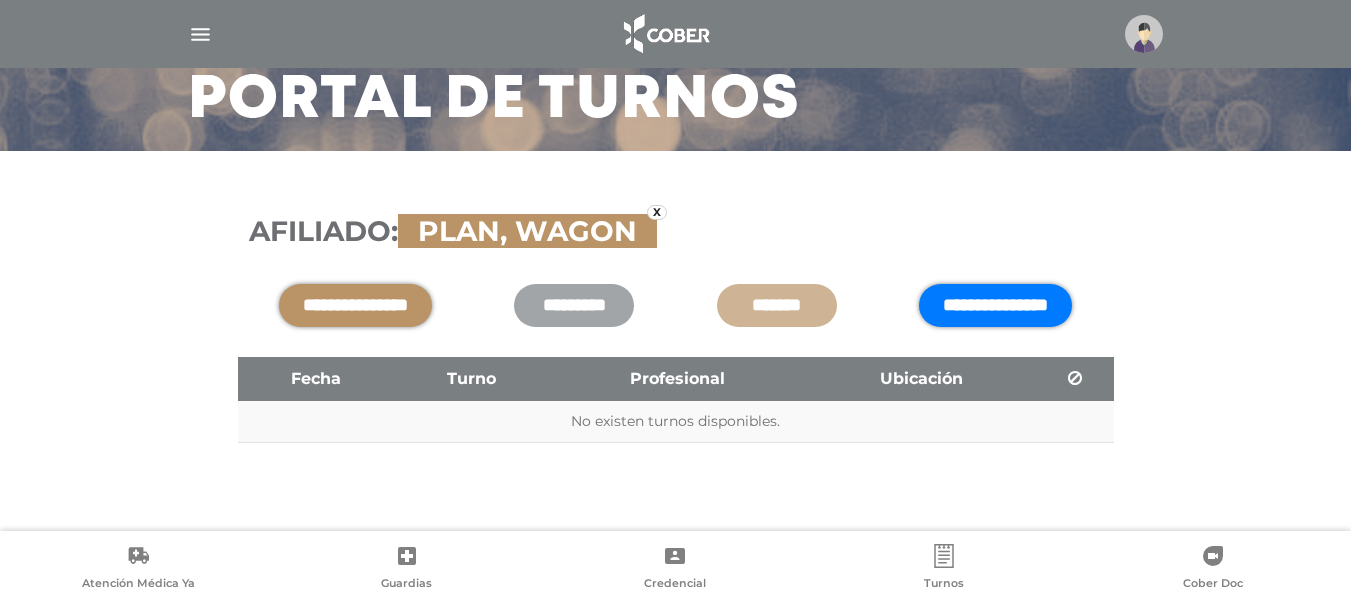 click on "**********" at bounding box center [995, 305] 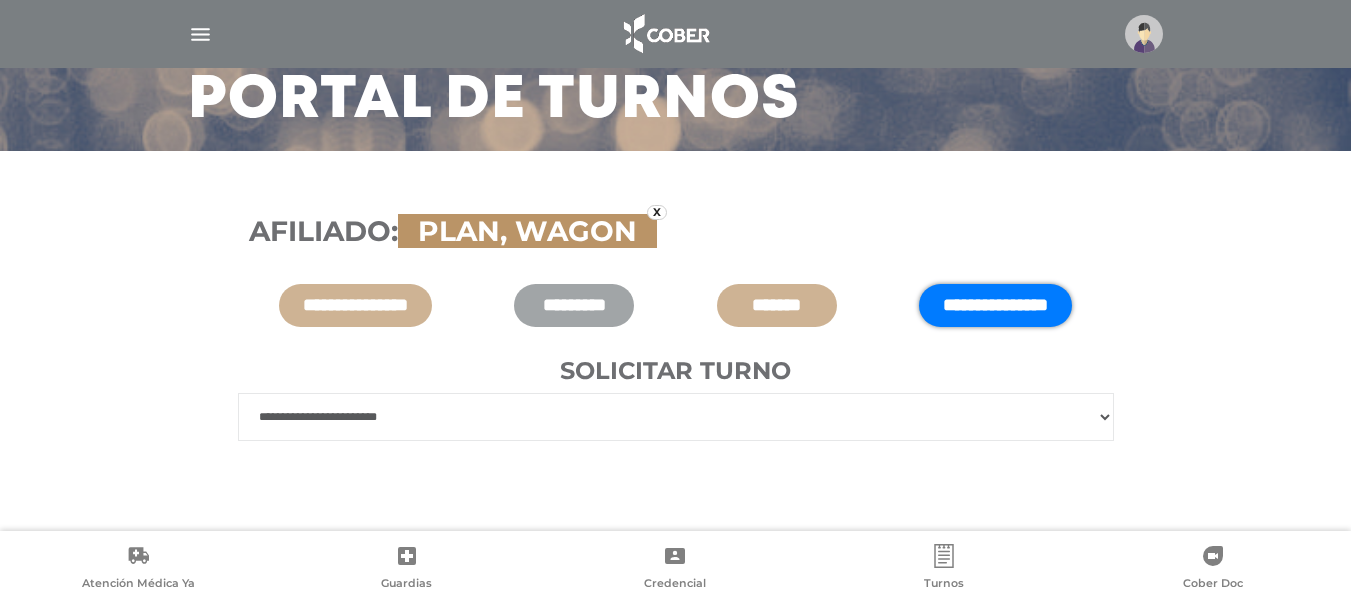 click on "**********" at bounding box center (676, 417) 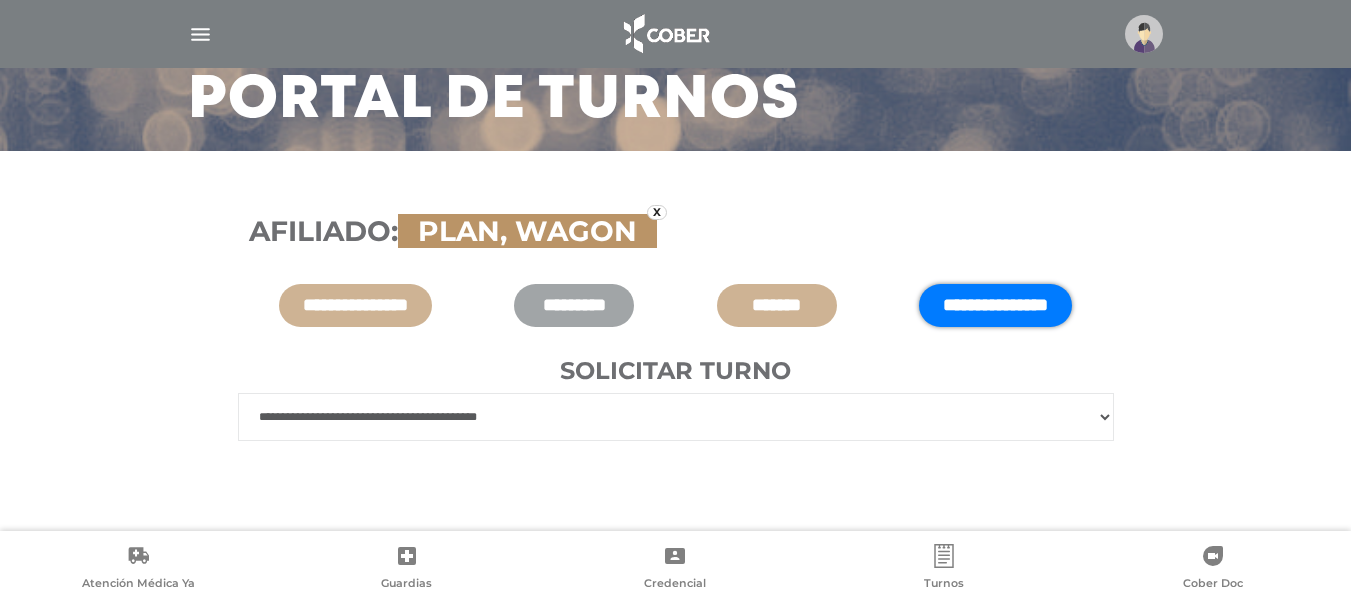 click on "**********" at bounding box center (676, 417) 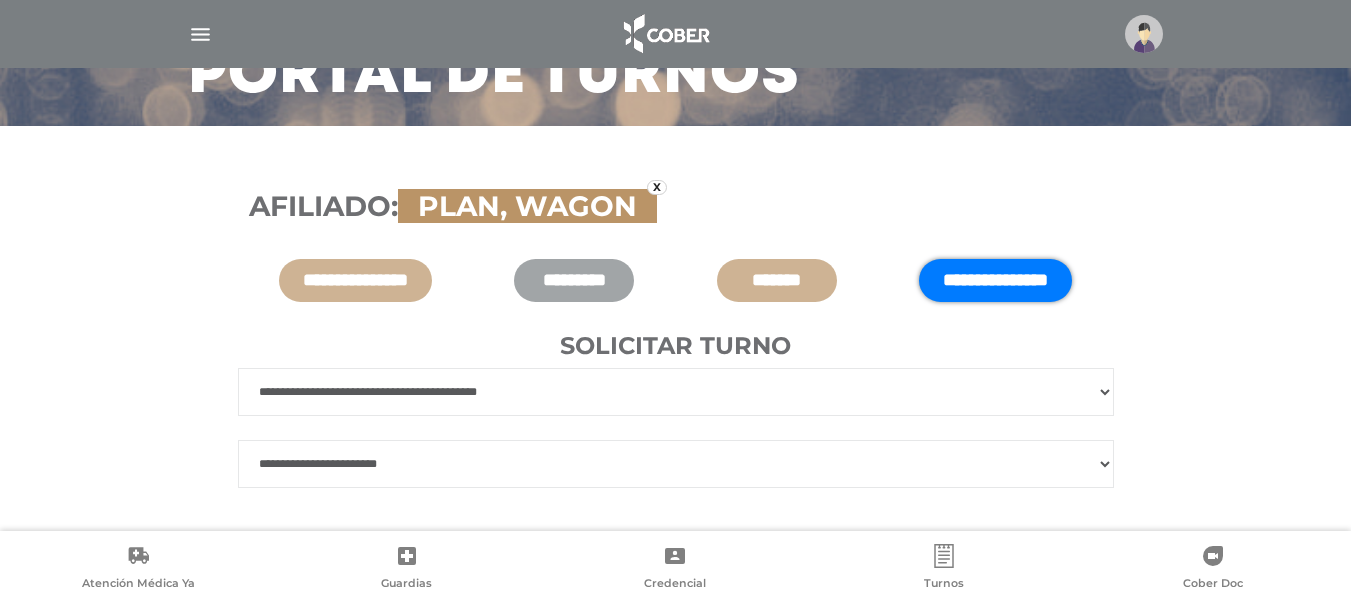 scroll, scrollTop: 227, scrollLeft: 0, axis: vertical 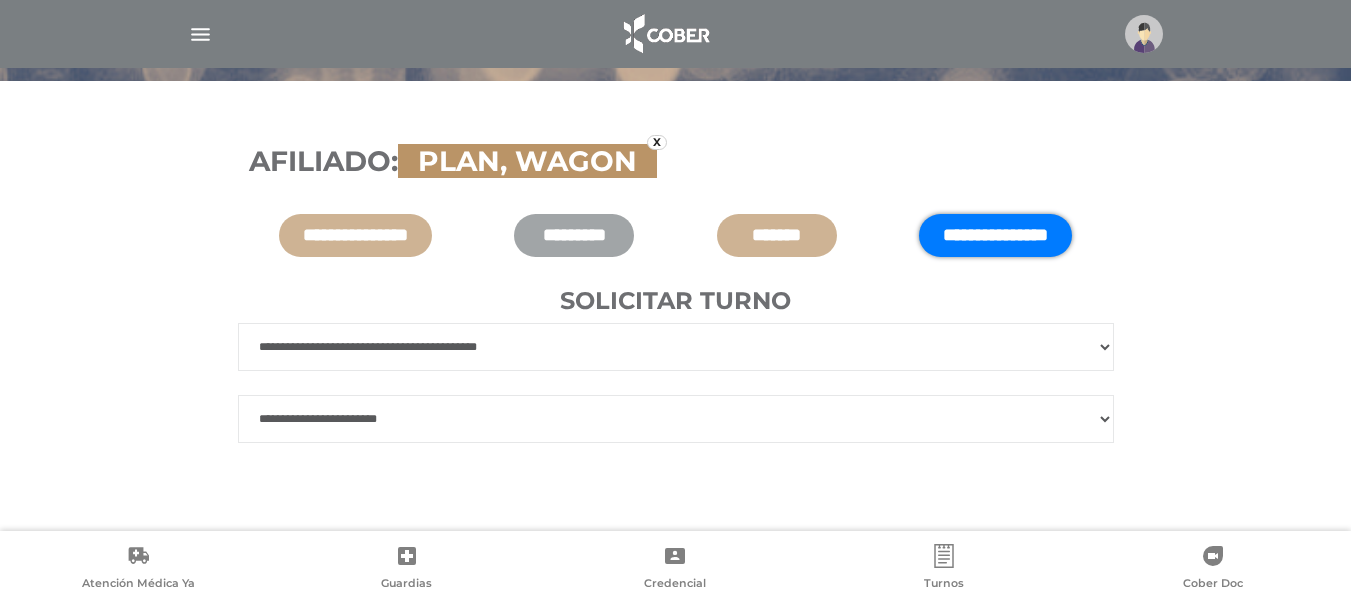 click on "**********" at bounding box center (676, 419) 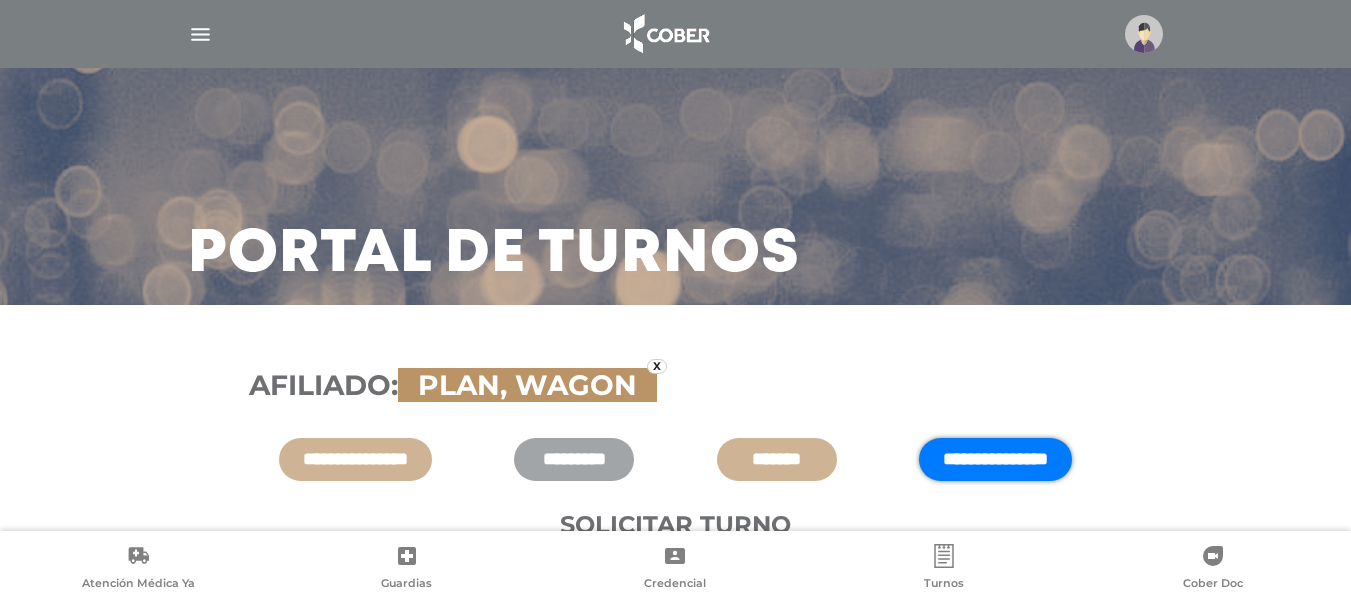 scroll, scrollTop: 227, scrollLeft: 0, axis: vertical 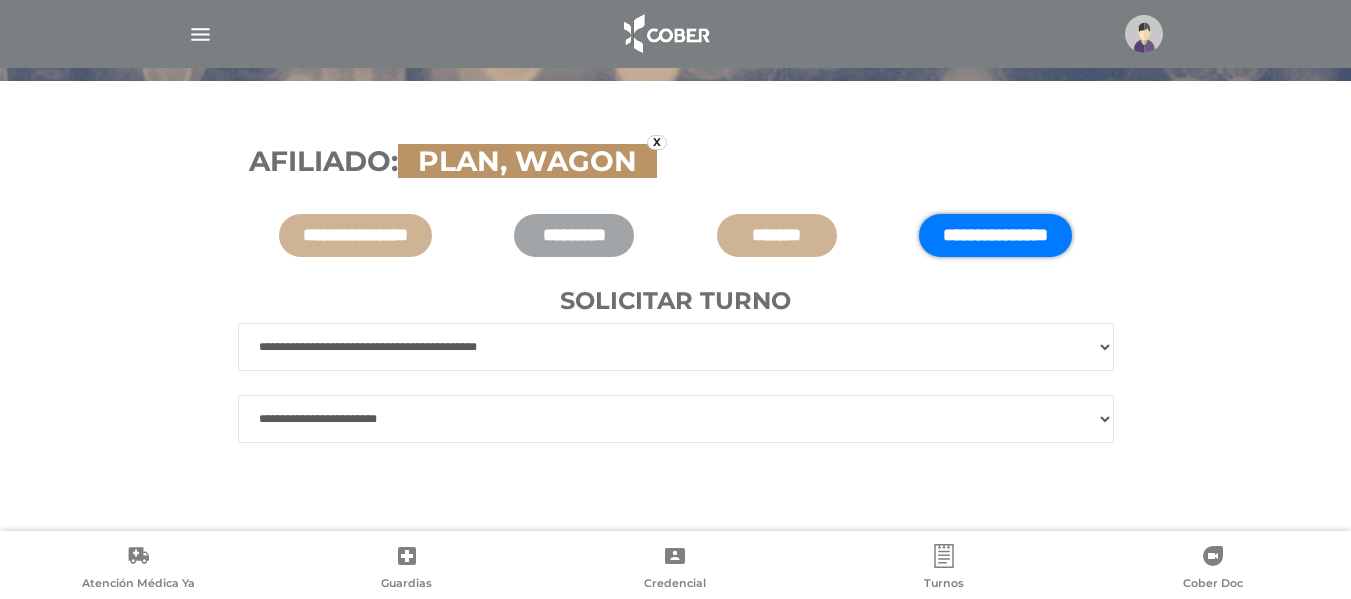 click on "**********" at bounding box center (676, 347) 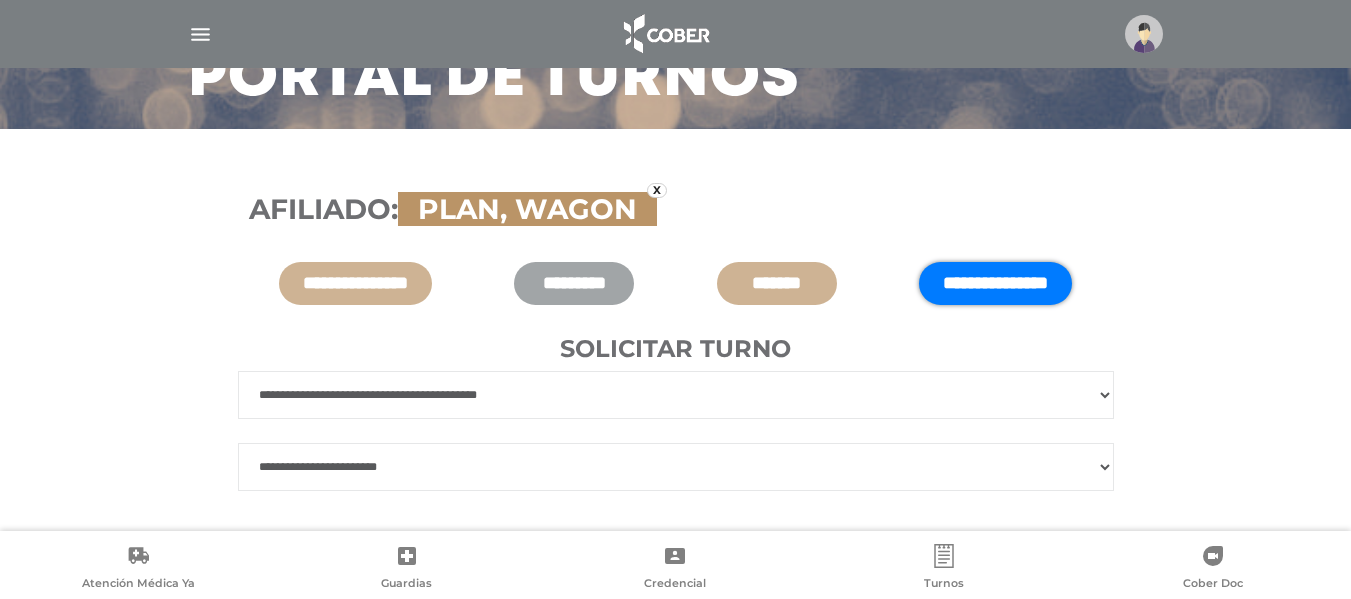 scroll, scrollTop: 227, scrollLeft: 0, axis: vertical 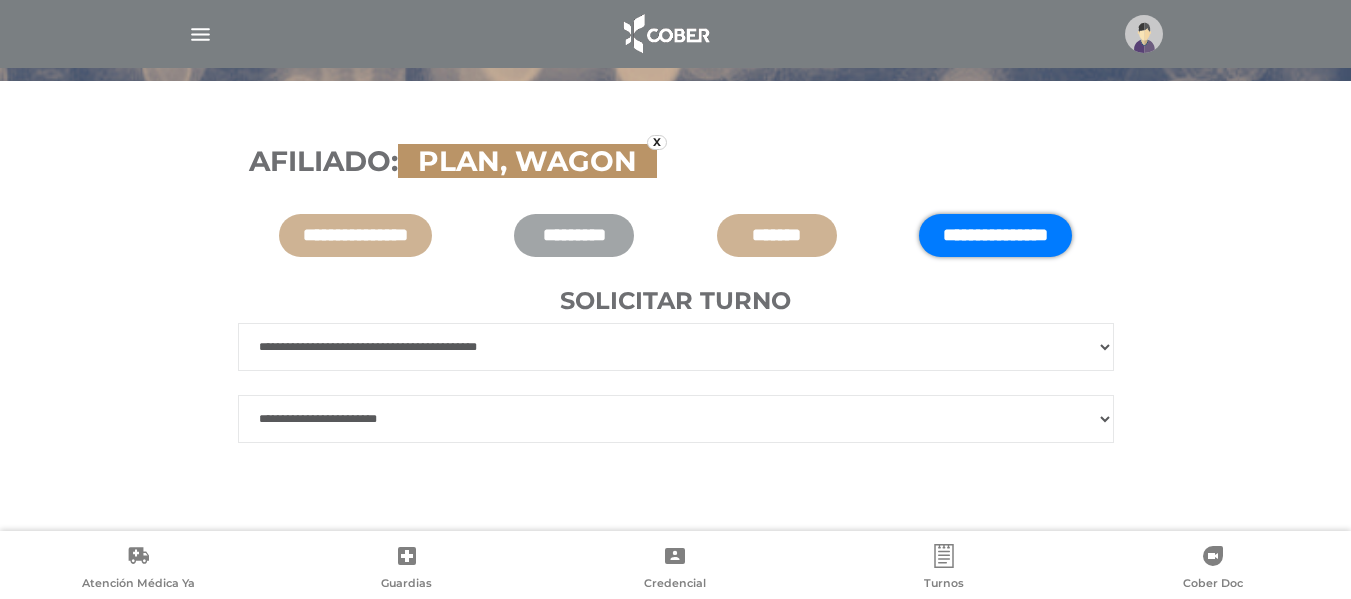 click on "**********" at bounding box center [676, 419] 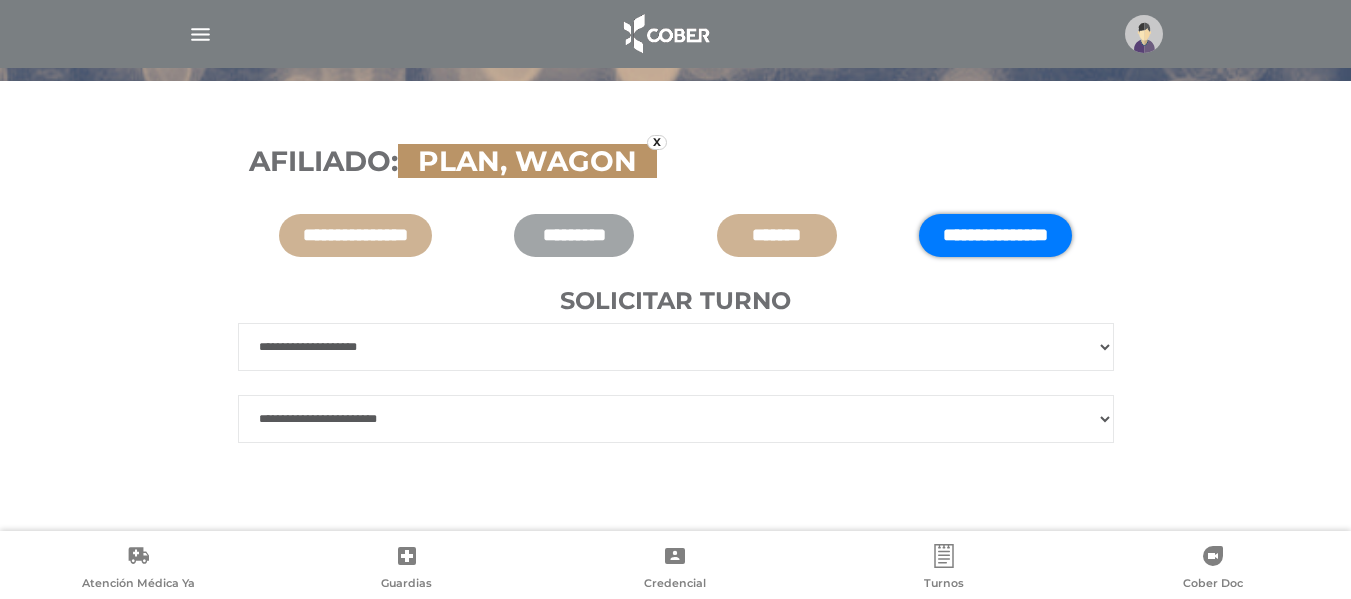 click on "**********" at bounding box center (676, 347) 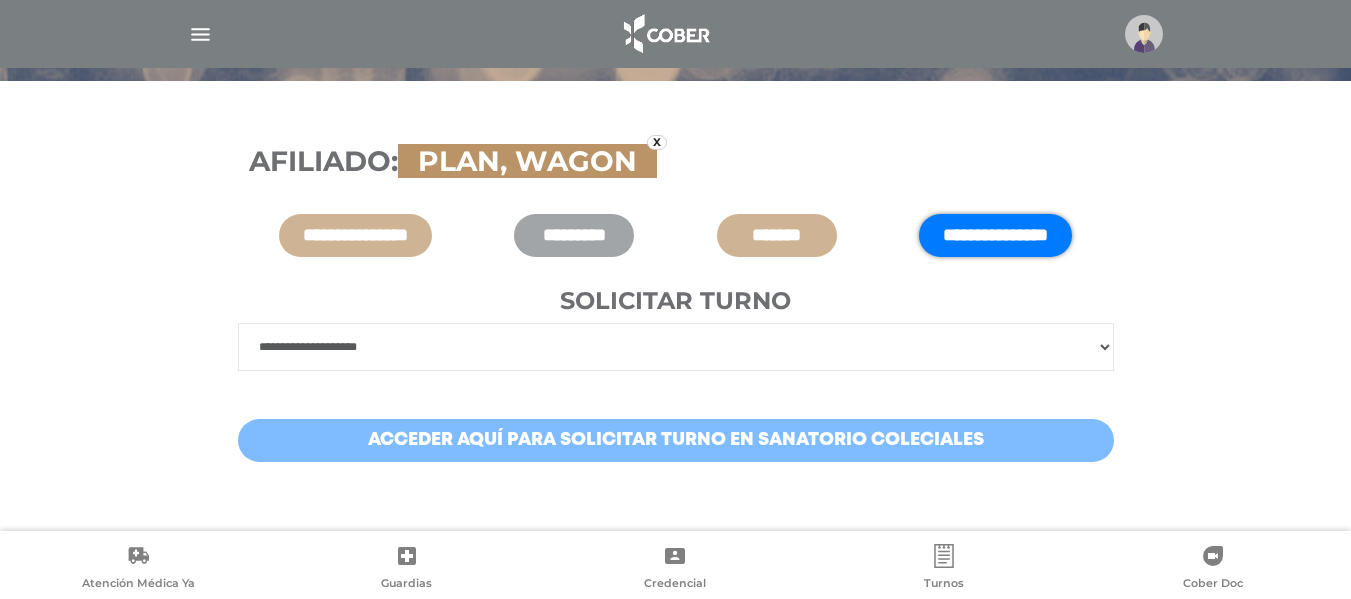 click on "Acceder aquí para solicitar turno en Sanatorio Coleciales" at bounding box center (676, 440) 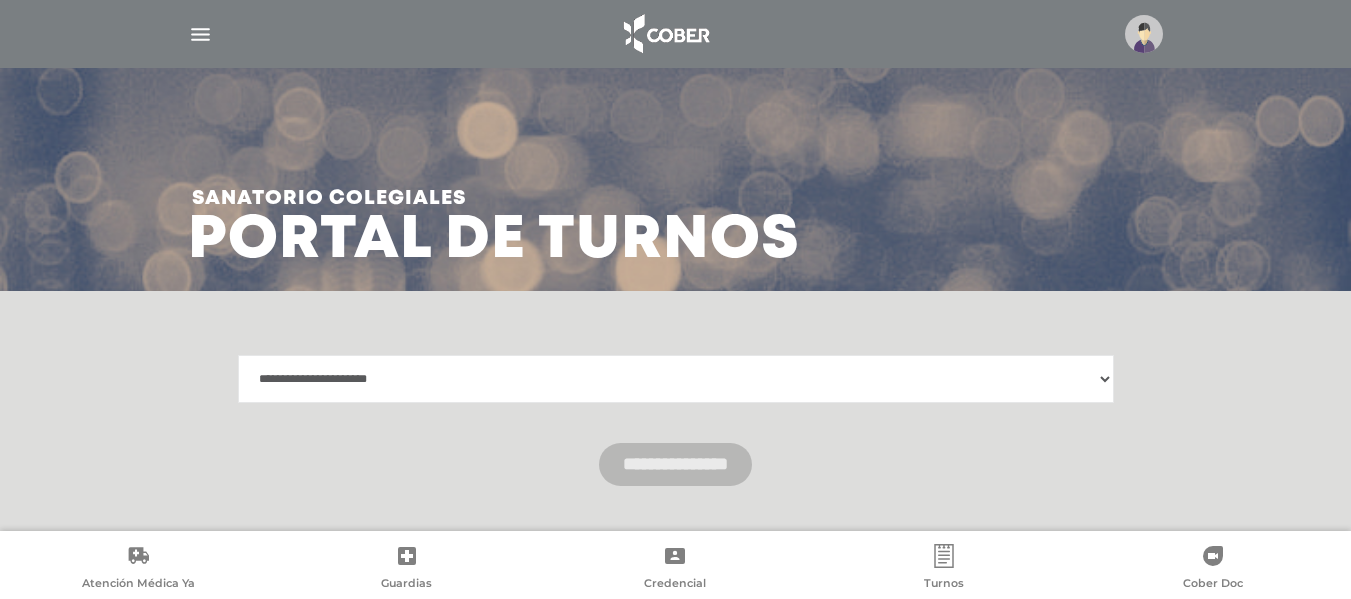 scroll, scrollTop: 60, scrollLeft: 0, axis: vertical 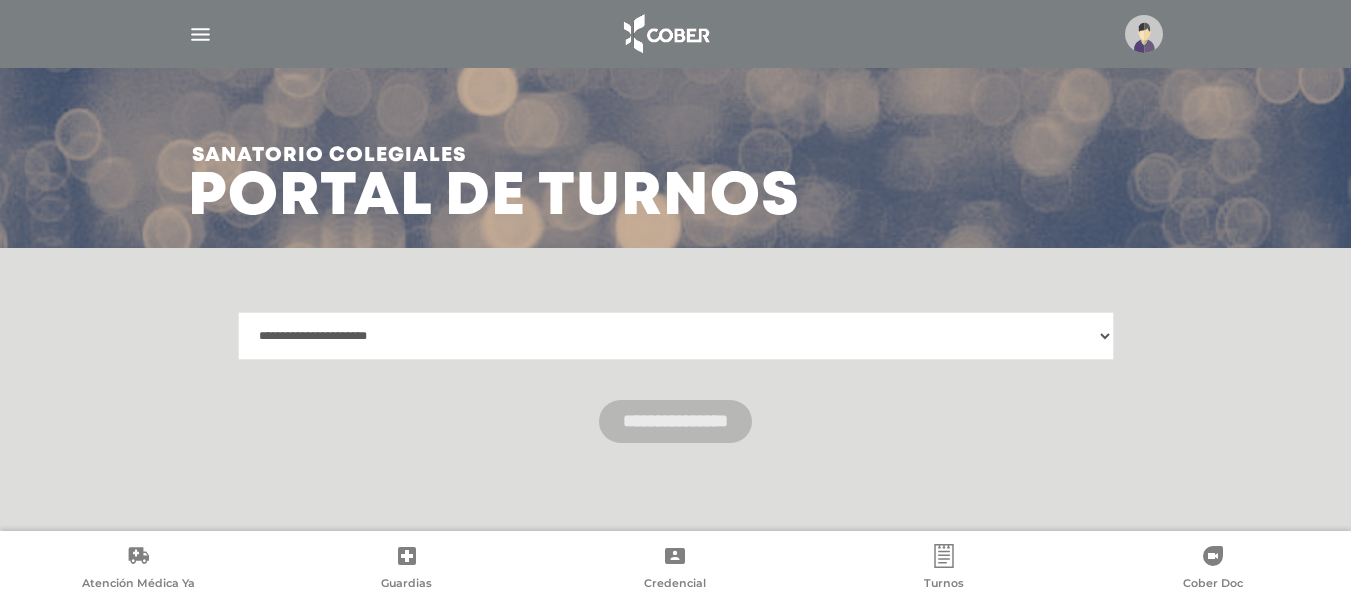 click on "**********" at bounding box center [676, 336] 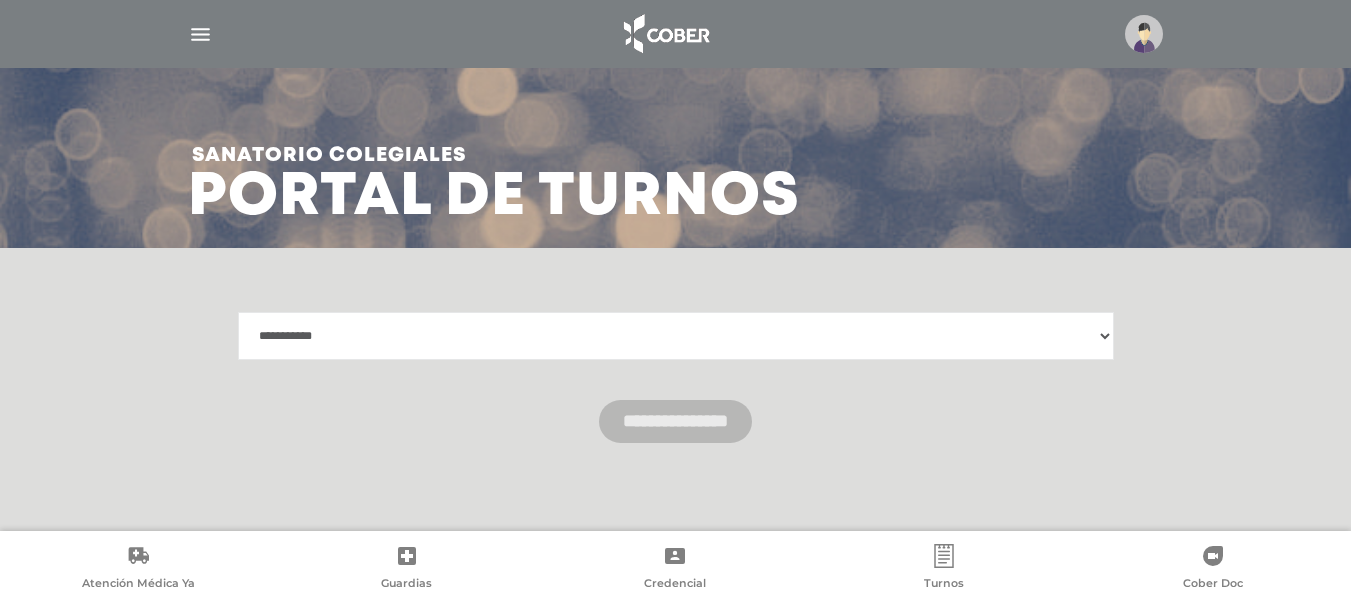 click on "**********" at bounding box center (676, 336) 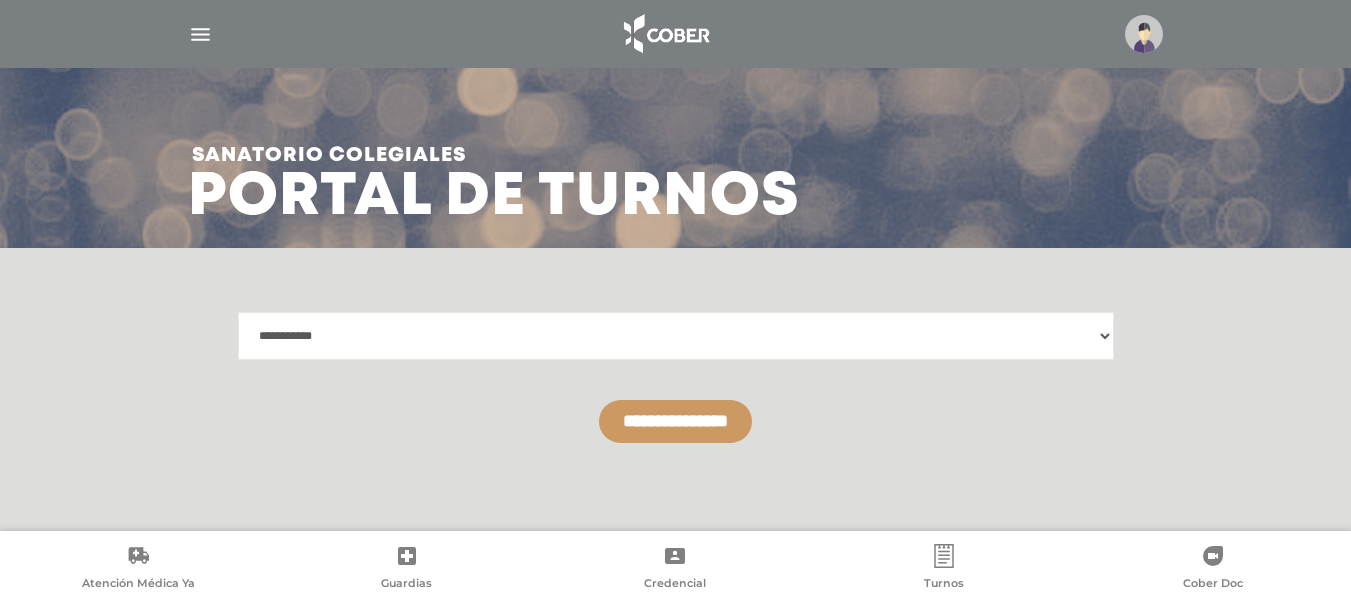 click on "**********" at bounding box center (675, 421) 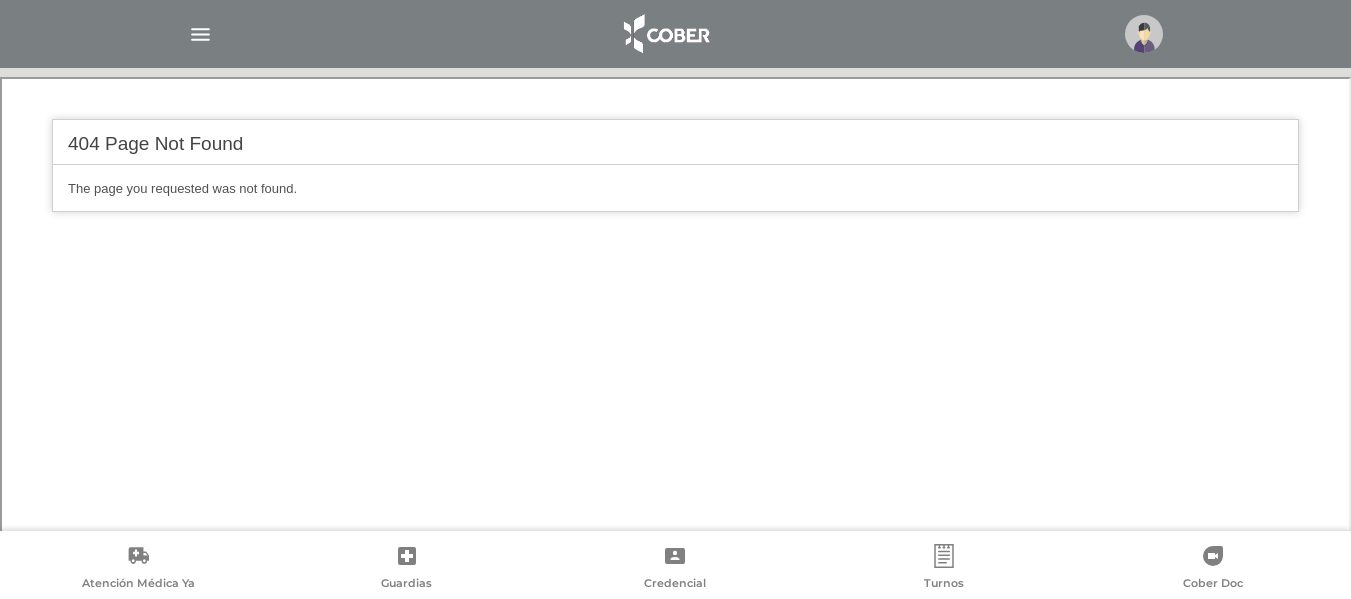 scroll, scrollTop: 516, scrollLeft: 0, axis: vertical 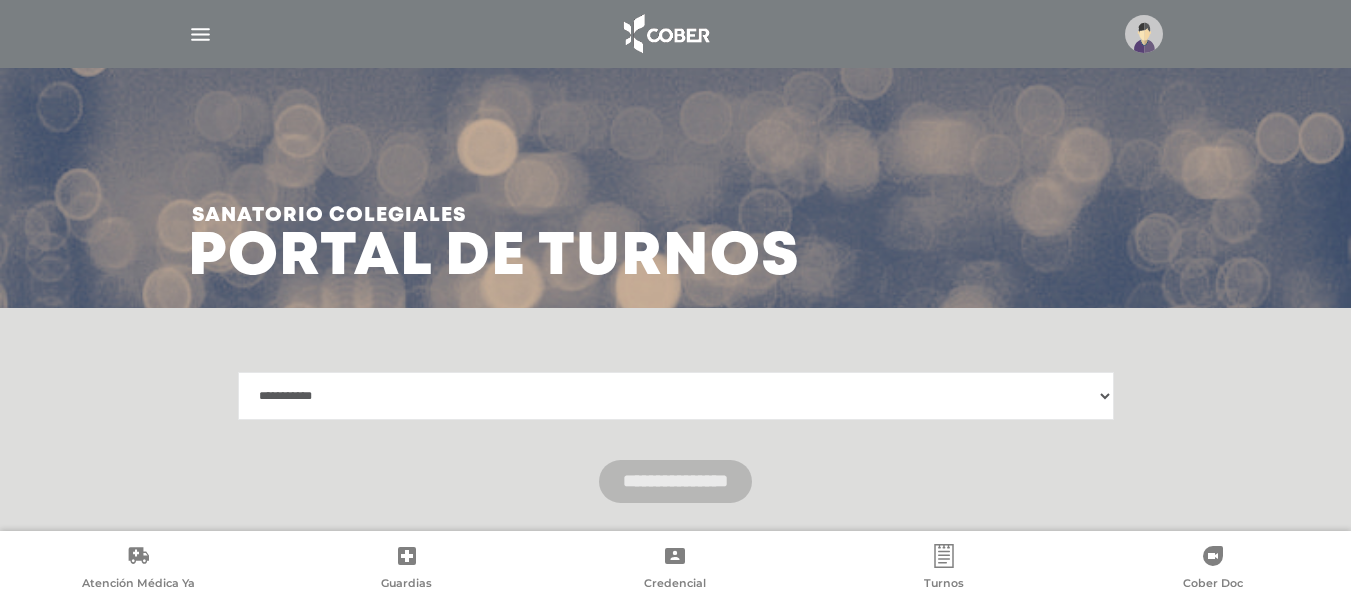 select on "**********" 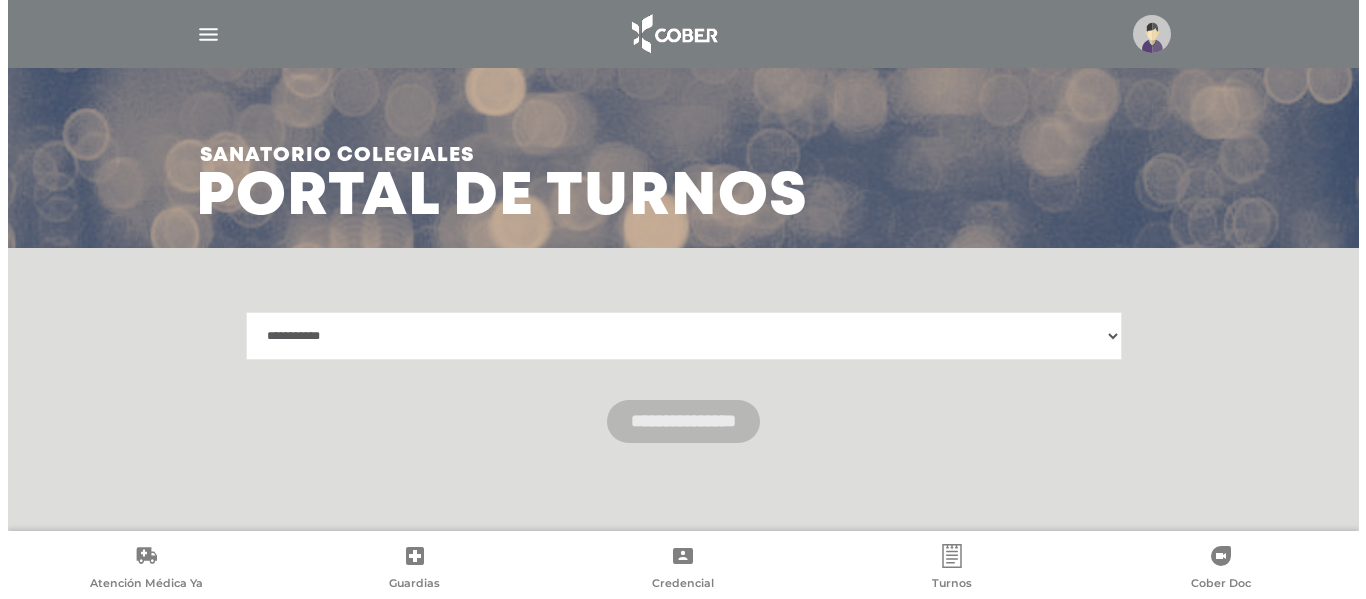 scroll, scrollTop: 0, scrollLeft: 0, axis: both 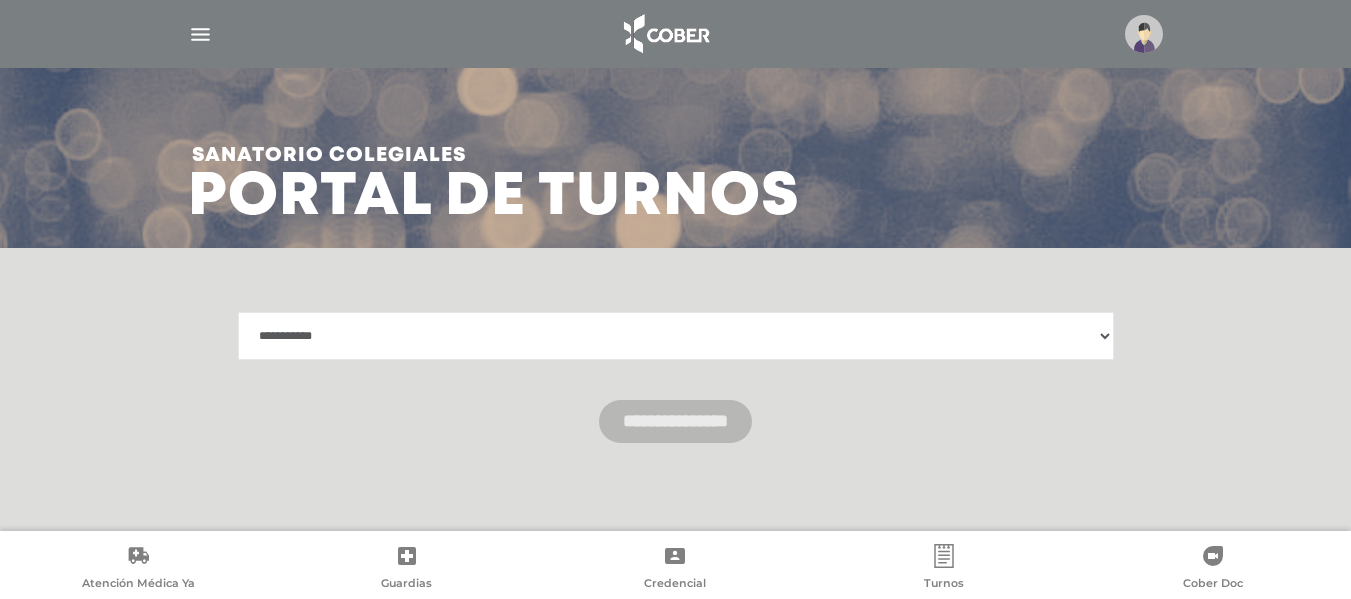 click on "**********" at bounding box center (676, 336) 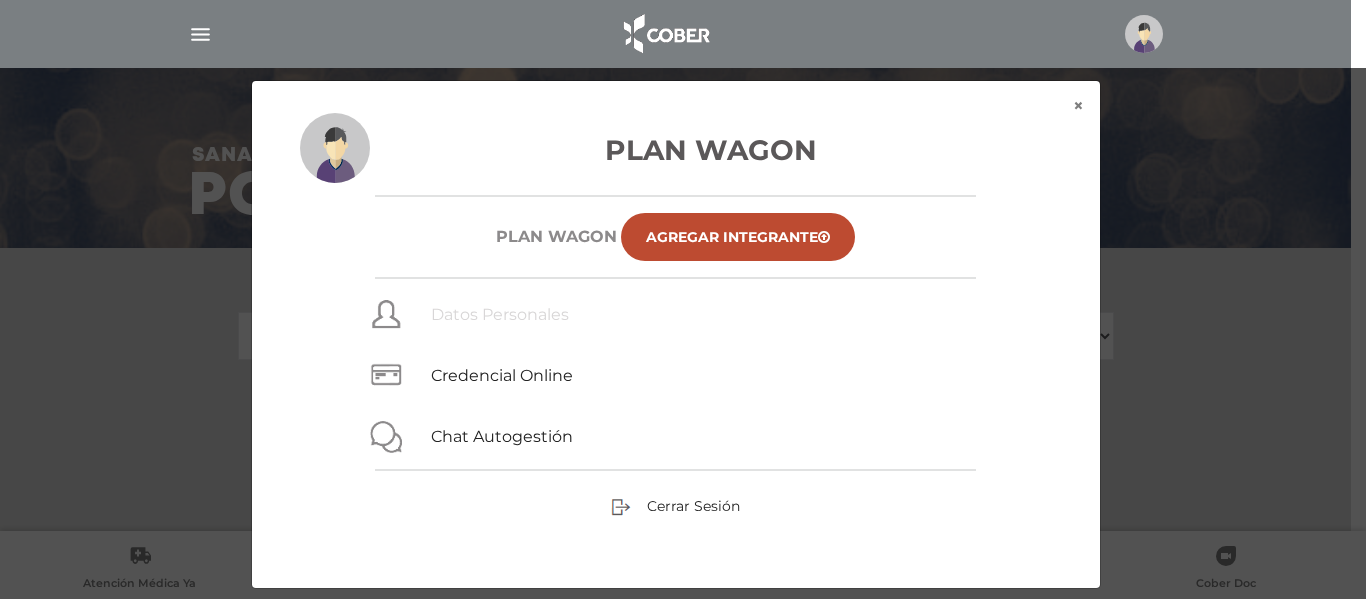 click on "Datos Personales" at bounding box center [500, 314] 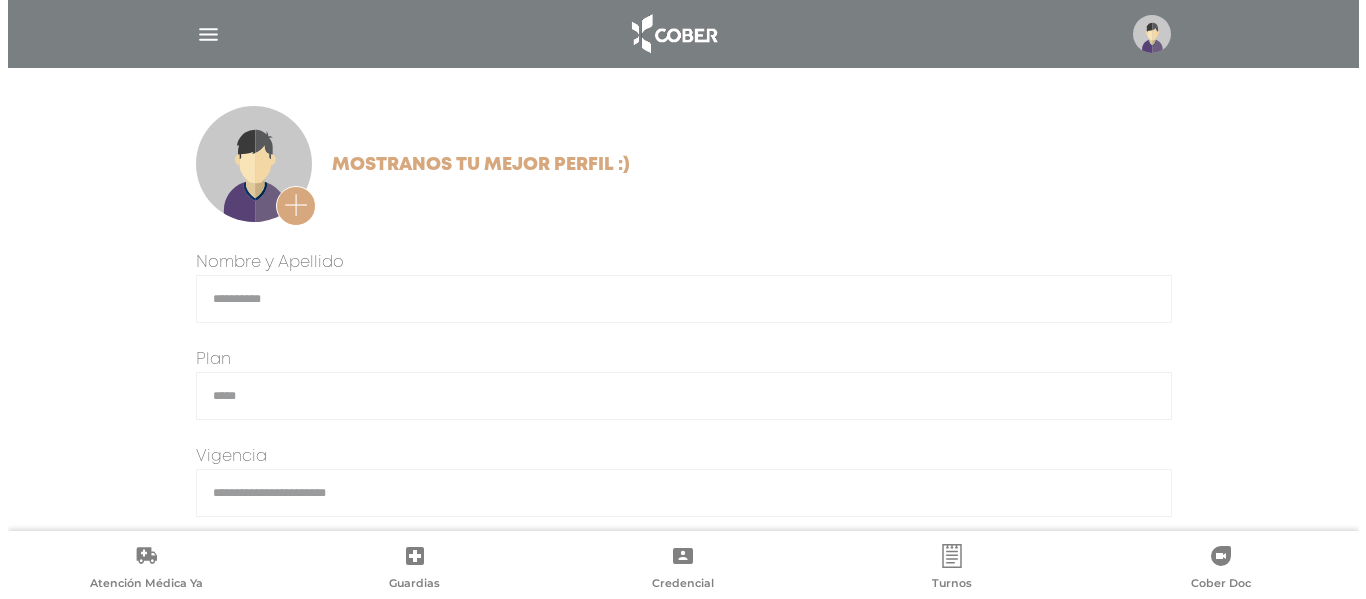scroll, scrollTop: 273, scrollLeft: 0, axis: vertical 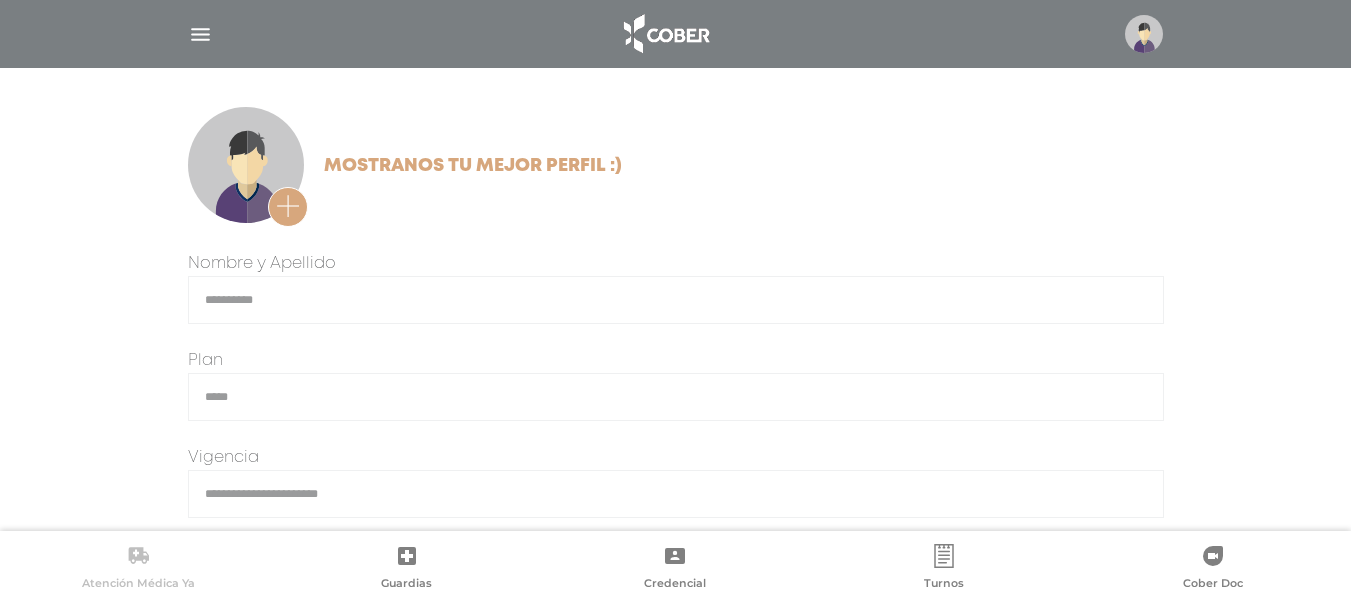 click on "Atención Médica Ya" at bounding box center (138, 569) 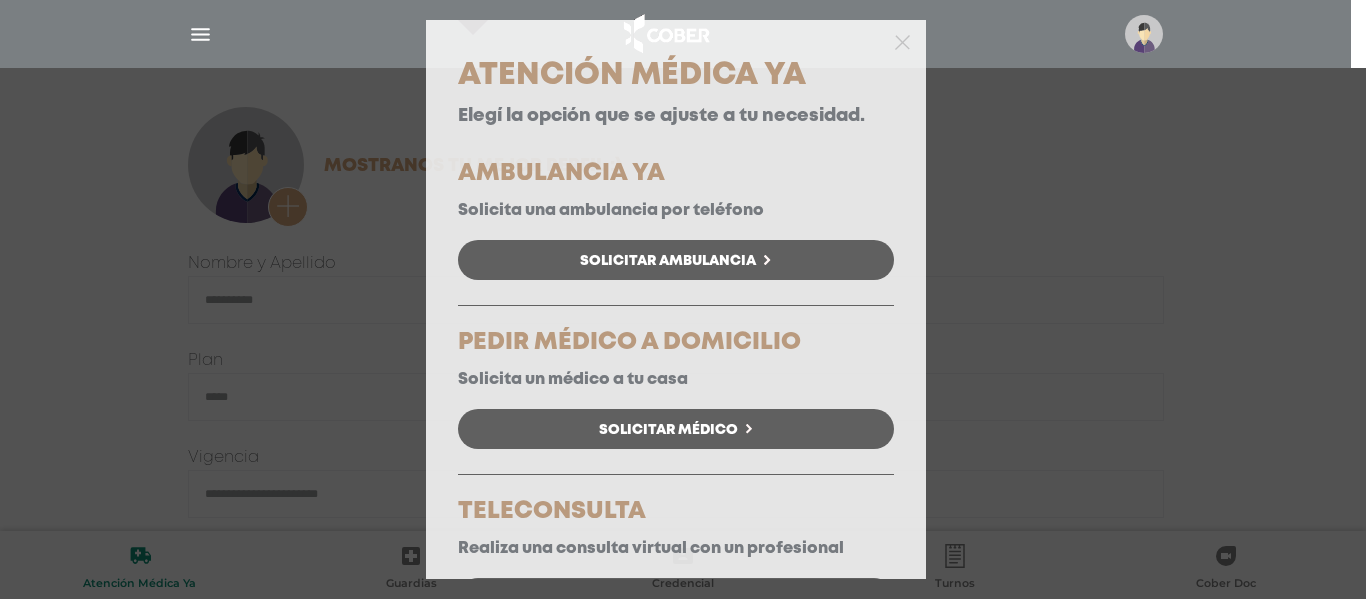 scroll, scrollTop: 240, scrollLeft: 0, axis: vertical 